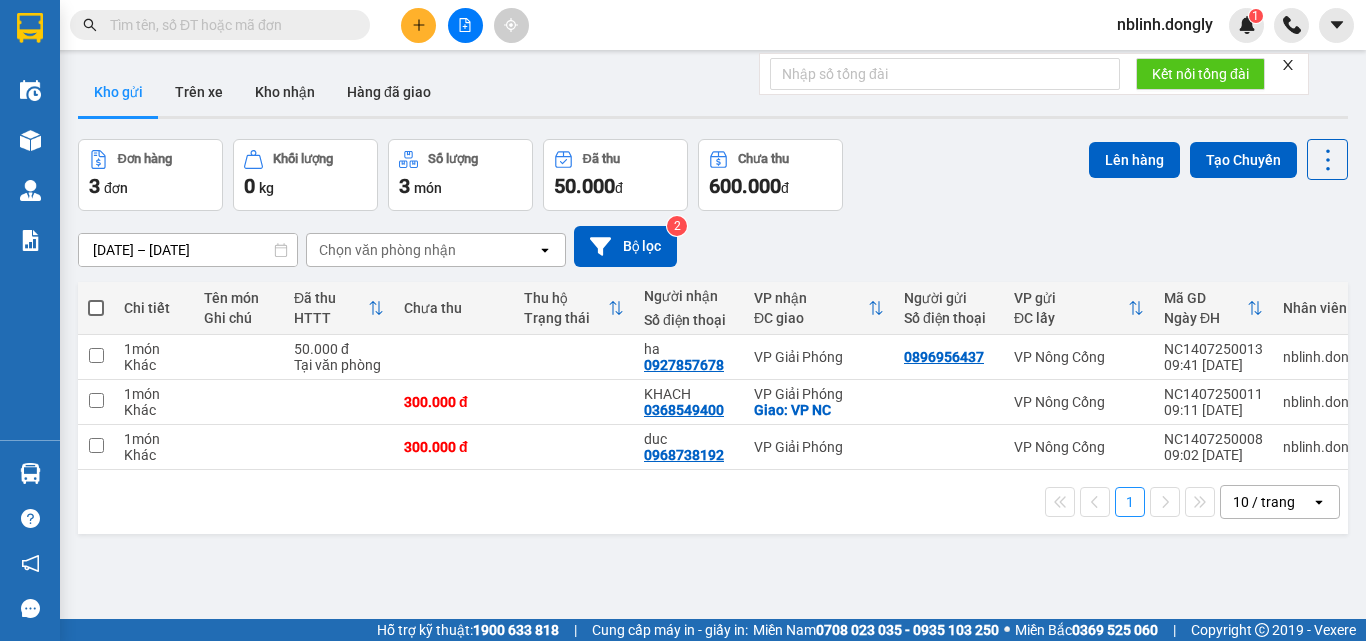 scroll, scrollTop: 0, scrollLeft: 0, axis: both 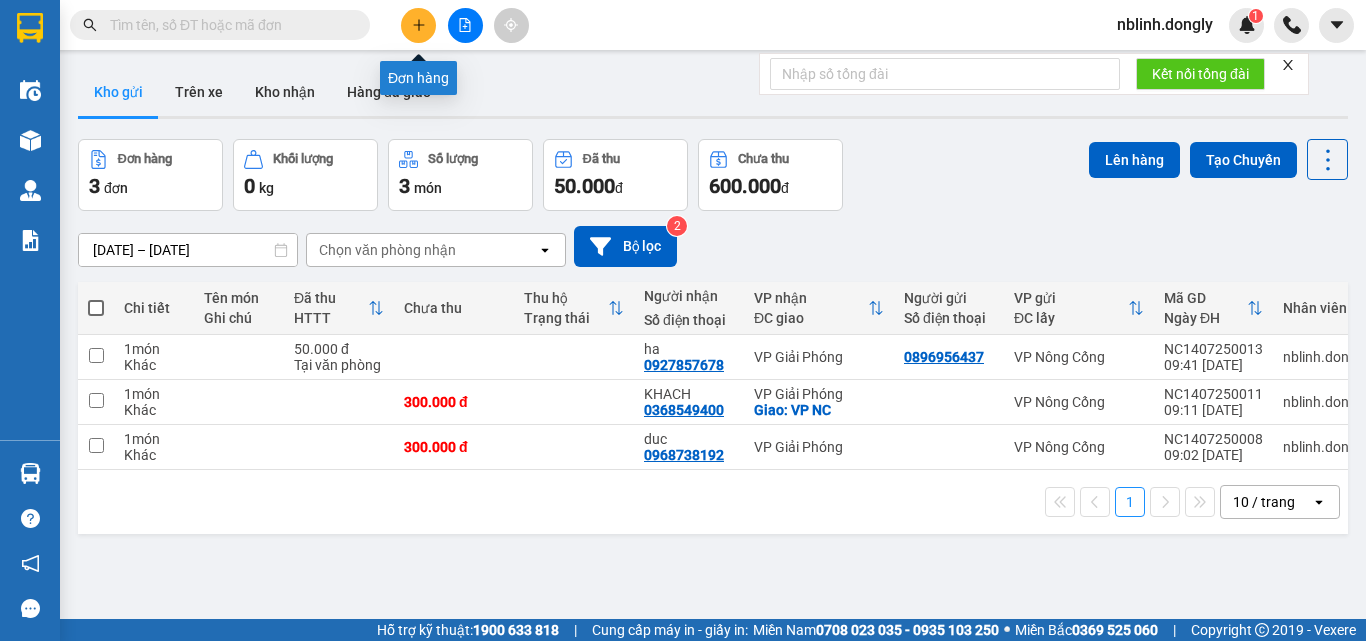 click 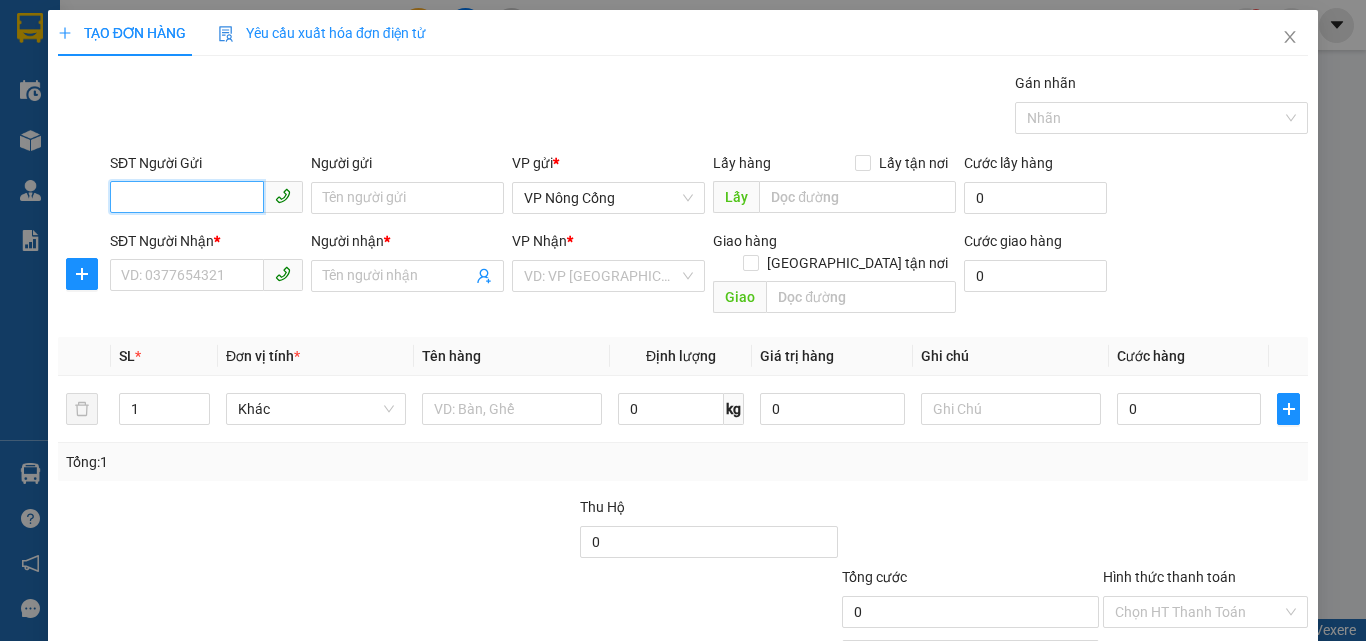 click on "SĐT Người Gửi" at bounding box center [187, 197] 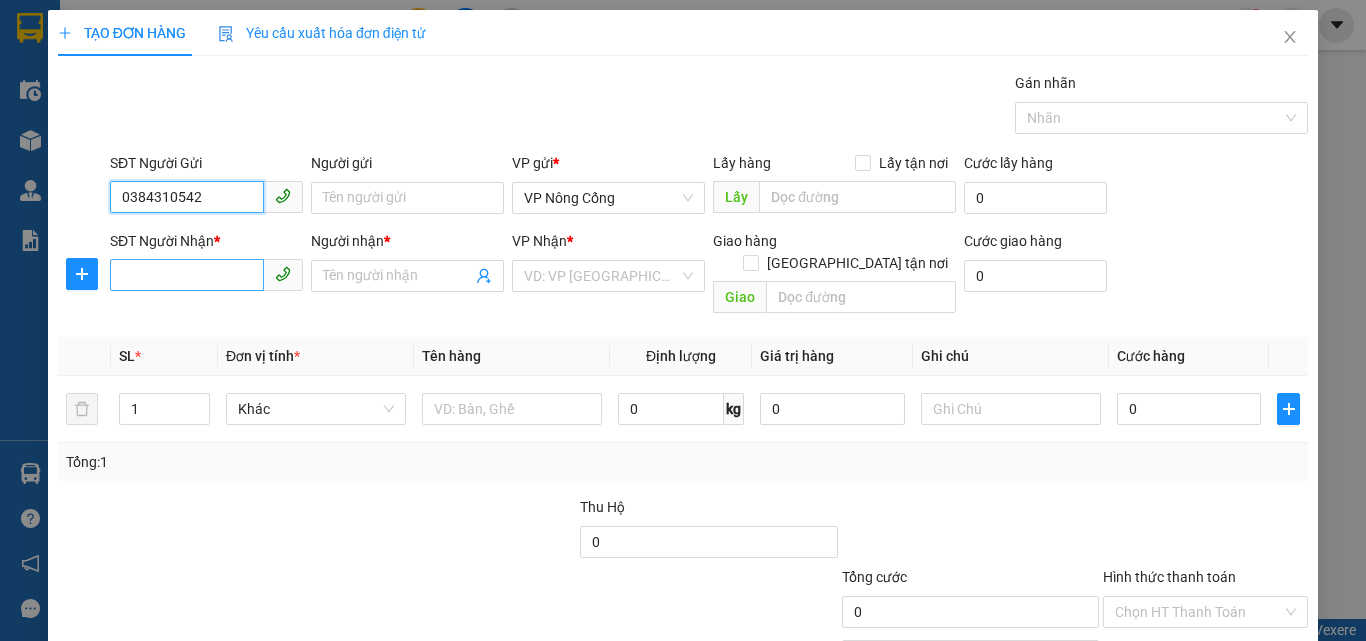 type on "0384310542" 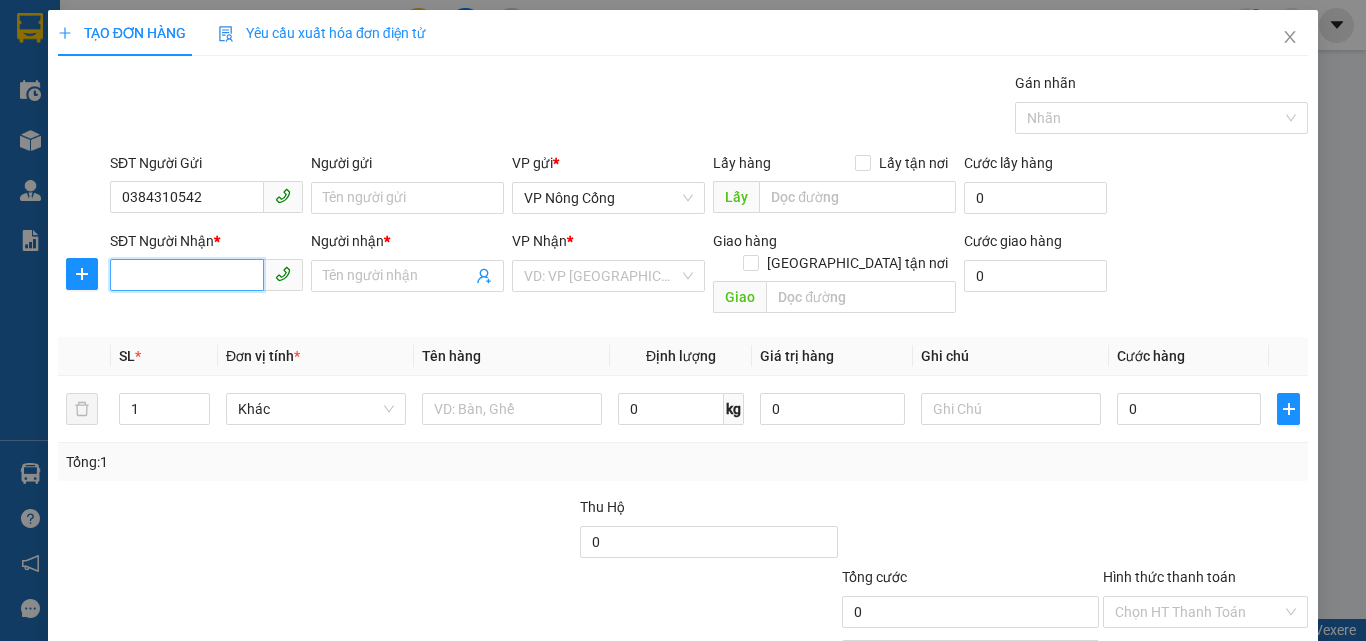 click on "SĐT Người Nhận  *" at bounding box center [187, 275] 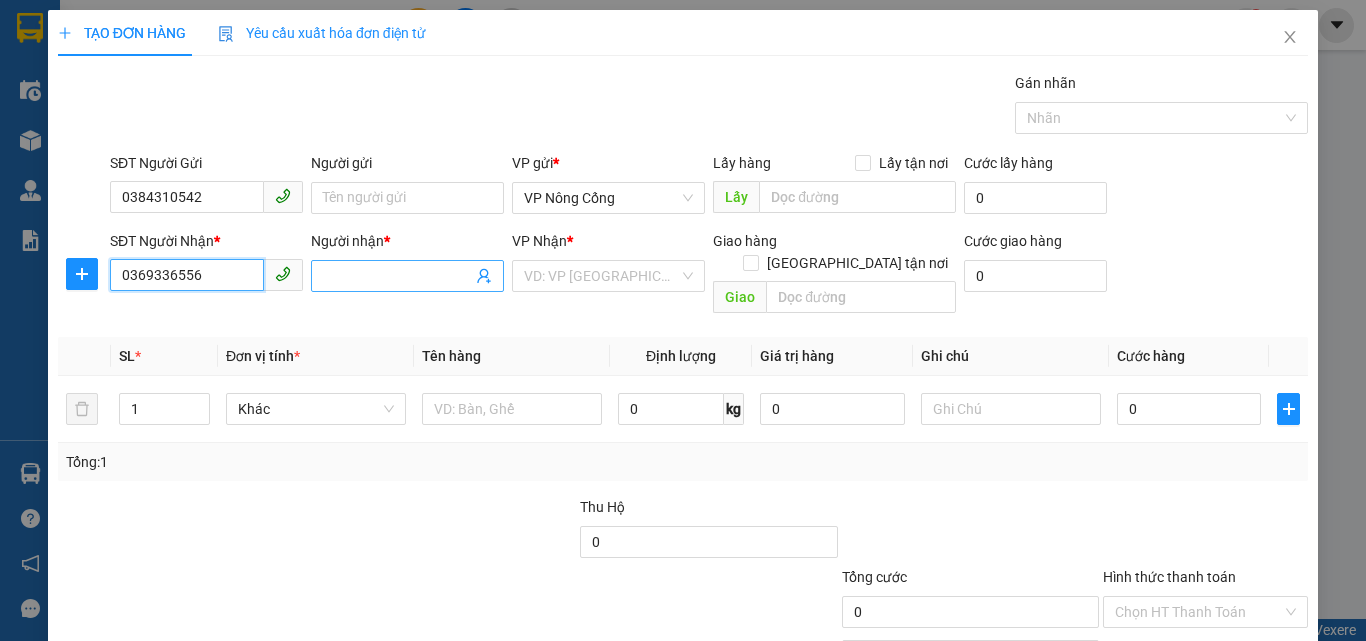 type on "0369336556" 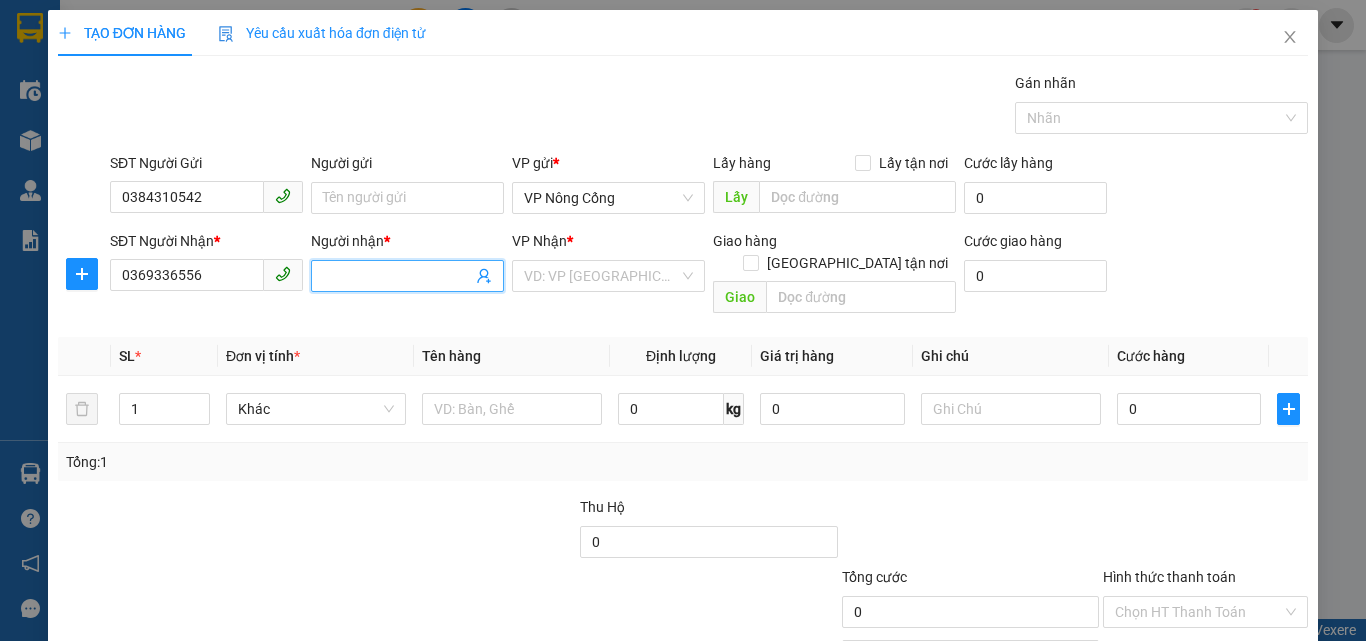 click on "Người nhận  *" at bounding box center (397, 276) 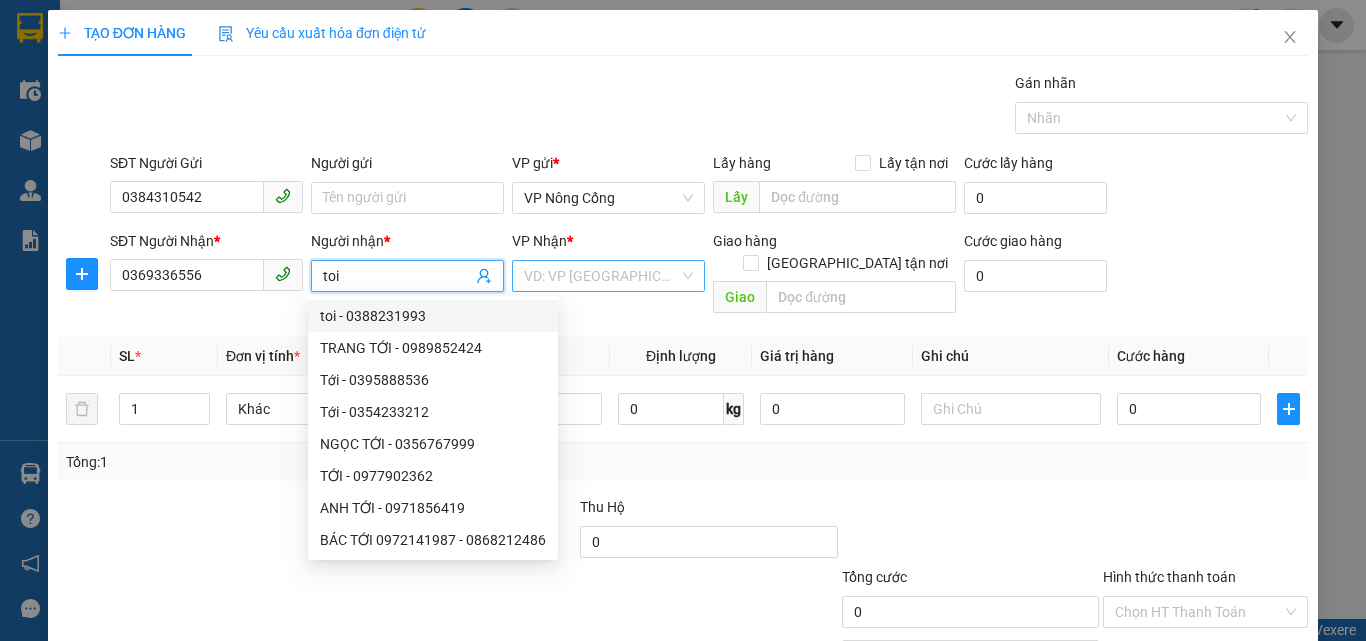 type on "toi" 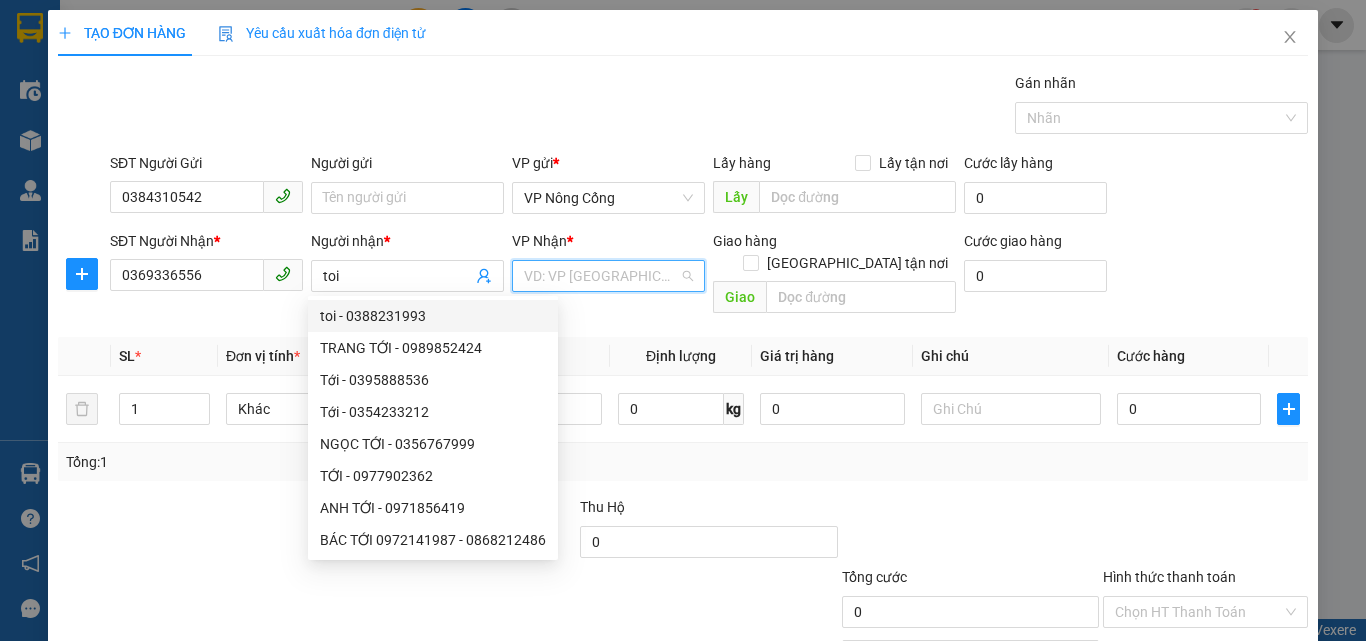 click at bounding box center [601, 276] 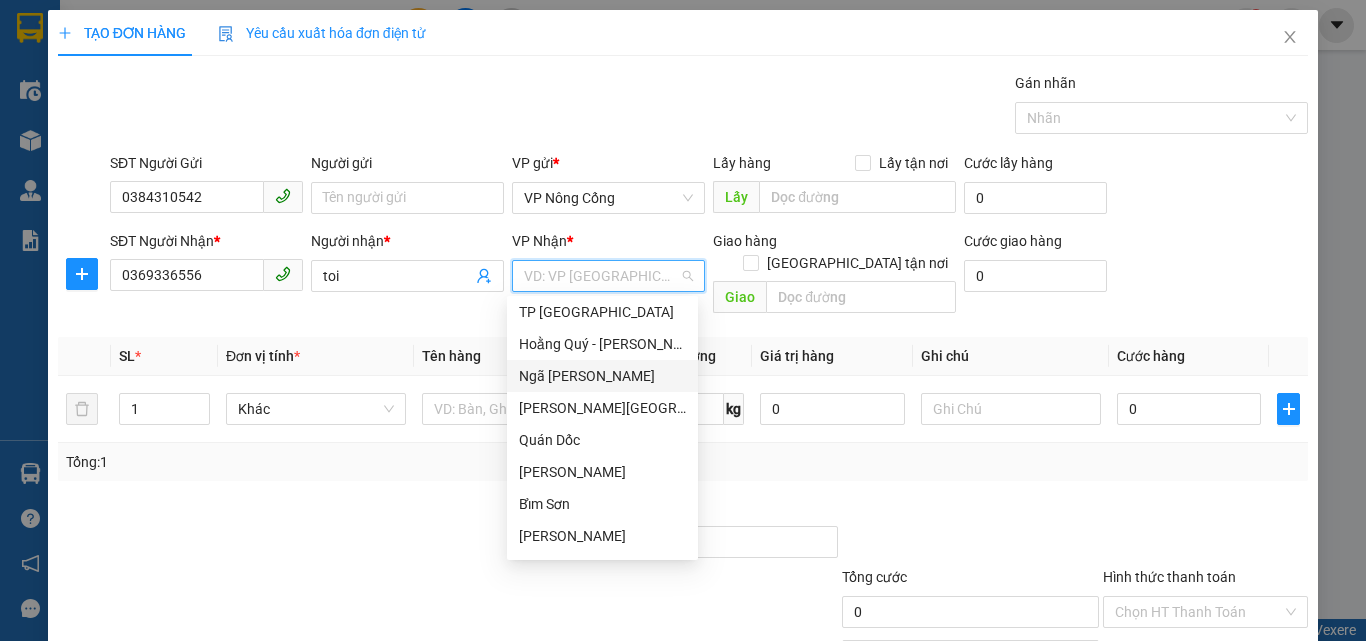 scroll, scrollTop: 280, scrollLeft: 0, axis: vertical 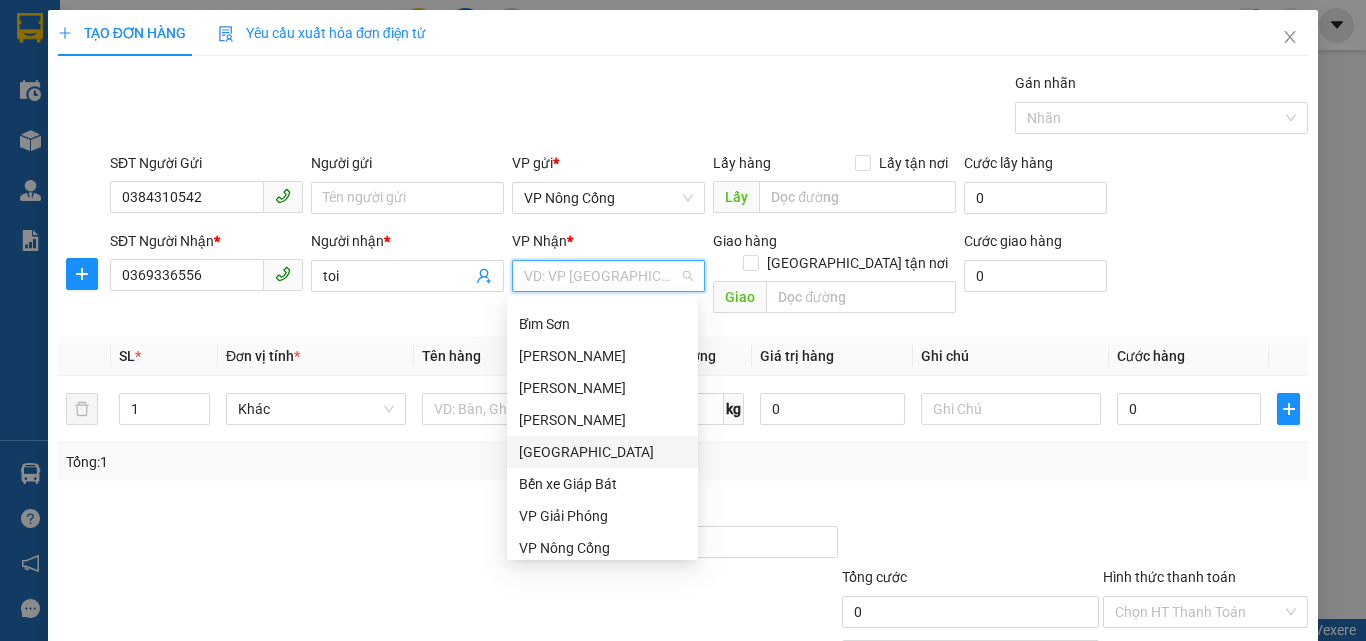click on "[GEOGRAPHIC_DATA]" at bounding box center (602, 452) 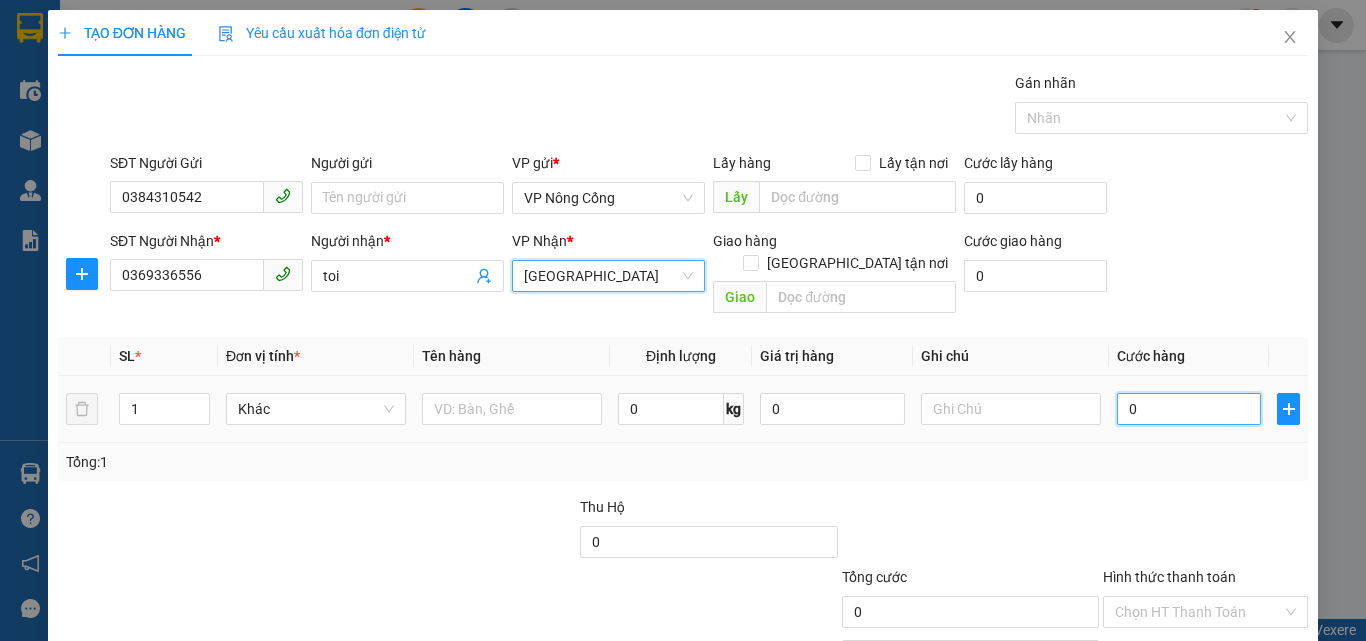 click on "0" at bounding box center [1189, 409] 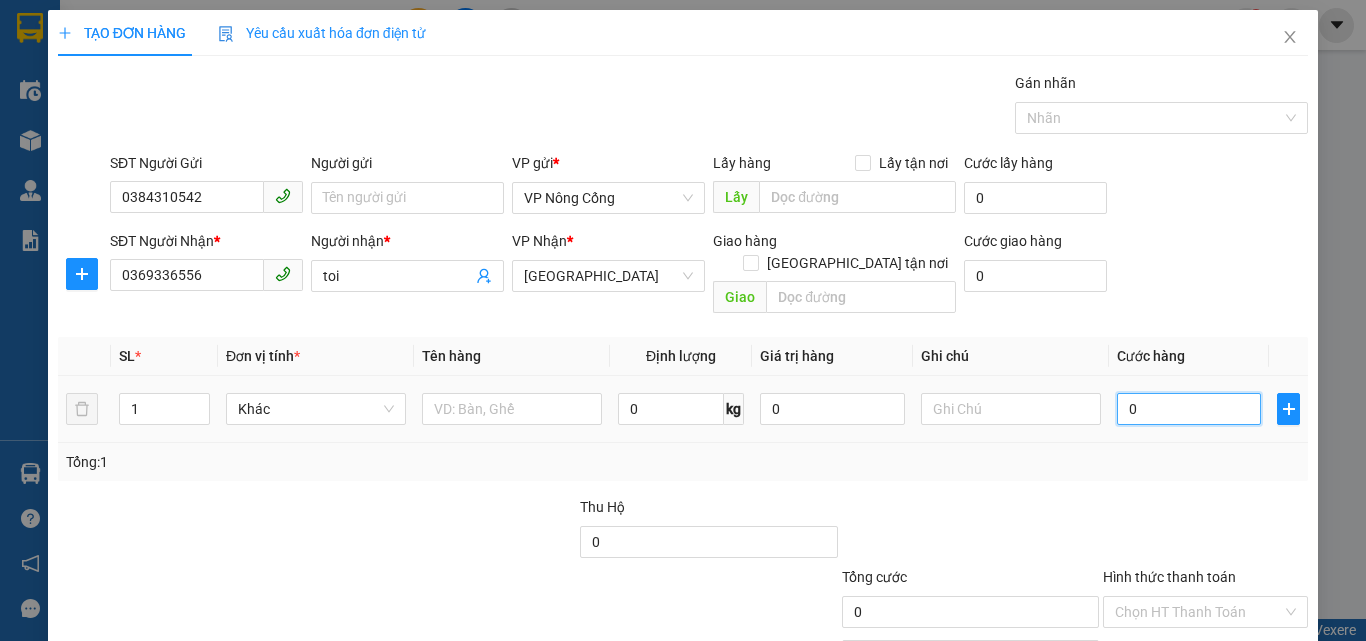 type on "5" 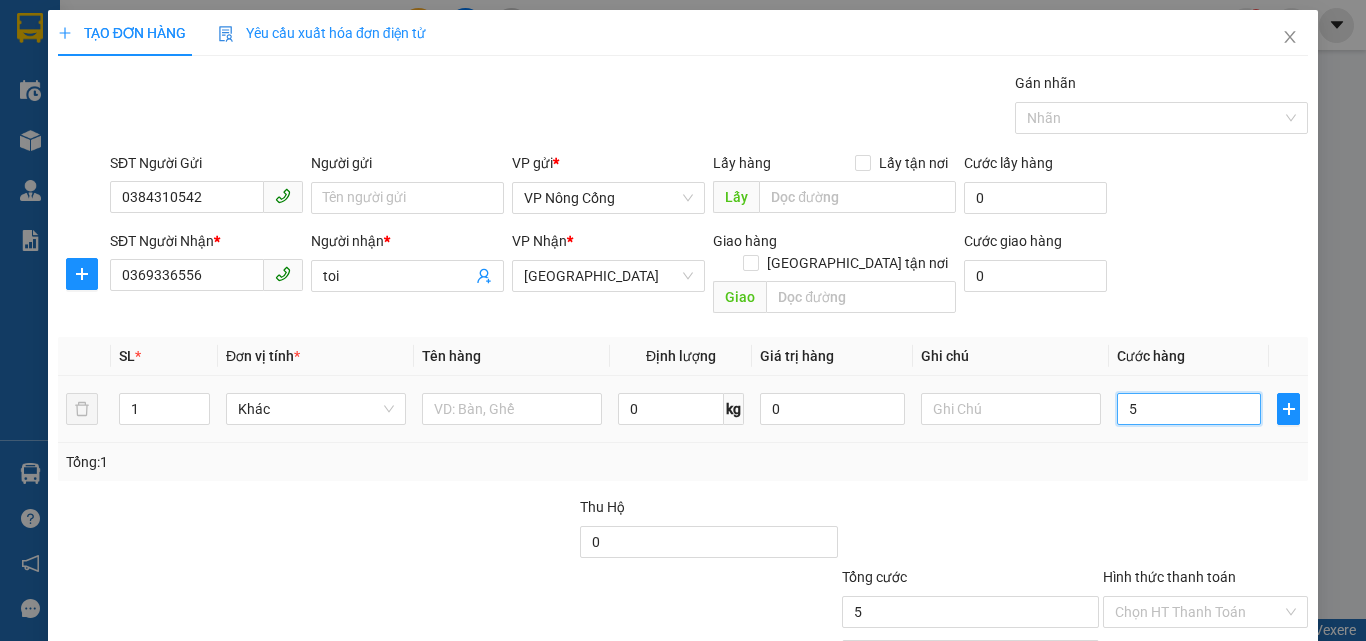 type on "50" 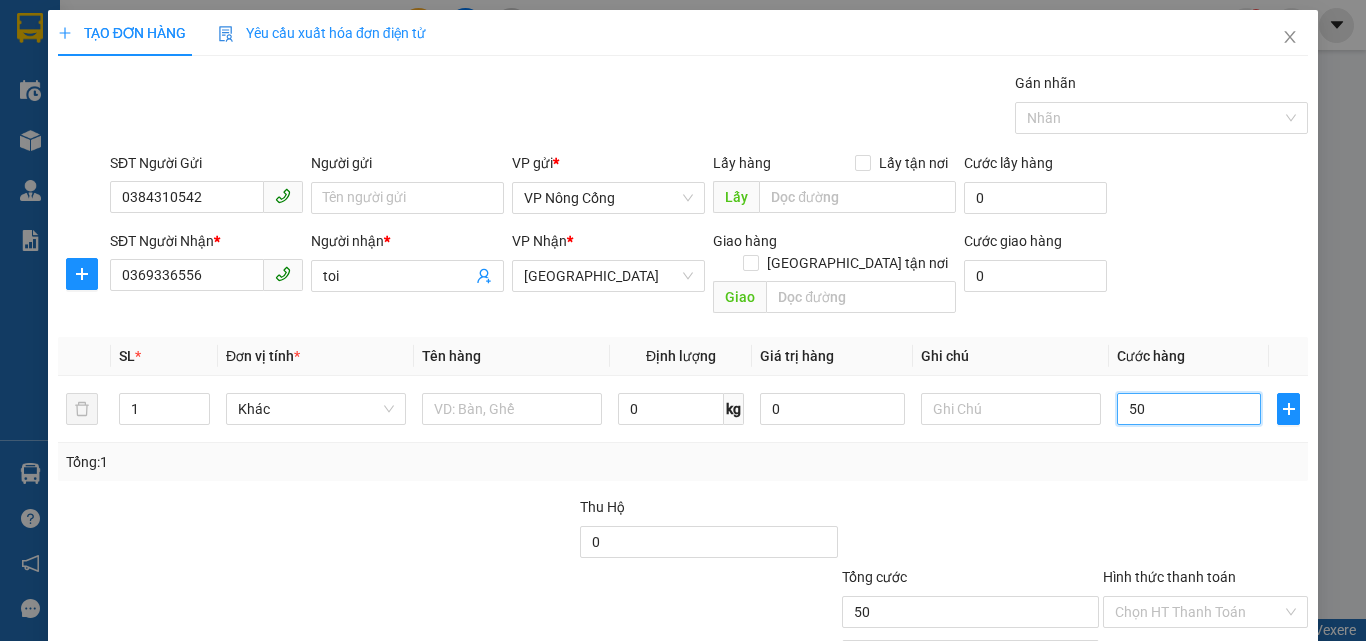 scroll, scrollTop: 99, scrollLeft: 0, axis: vertical 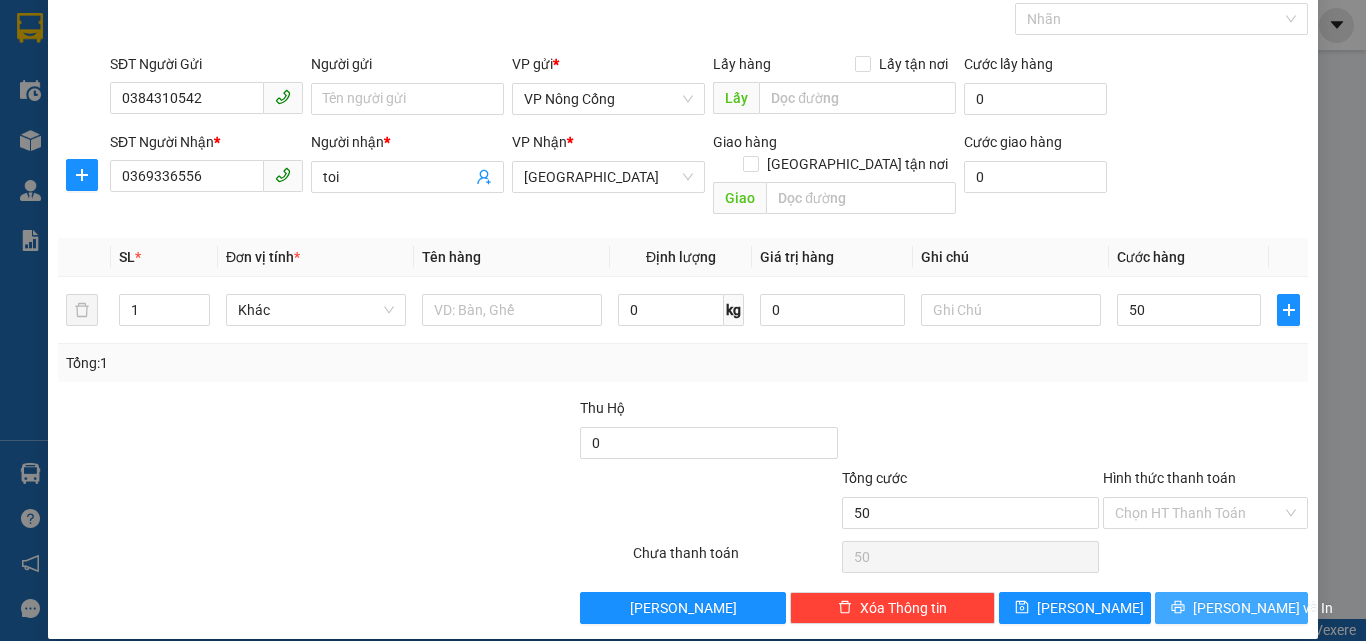 type on "50.000" 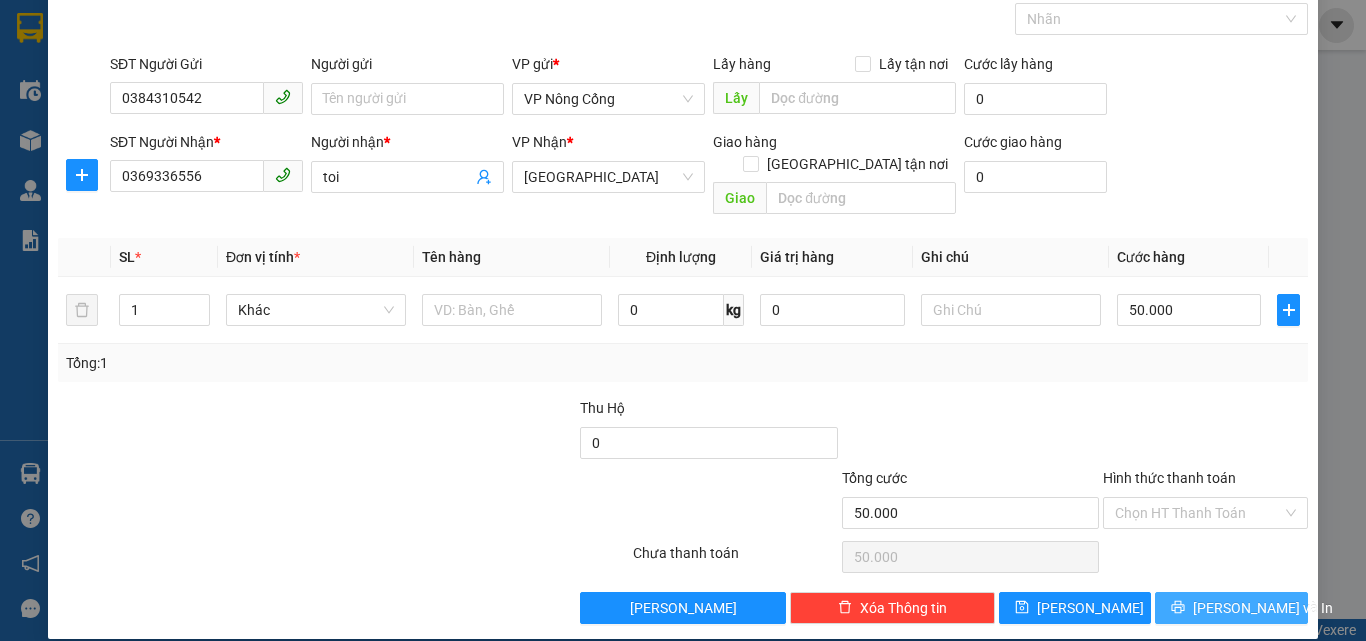 click on "[PERSON_NAME] và In" at bounding box center [1263, 608] 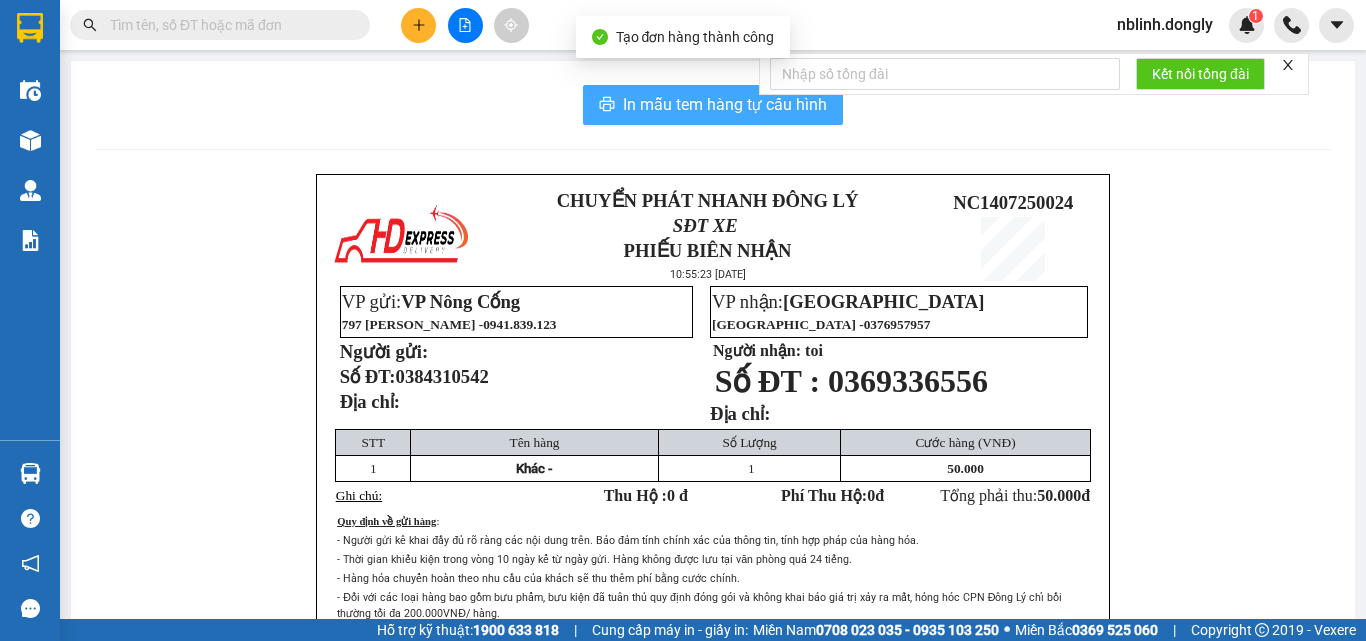 click on "In mẫu tem hàng tự cấu hình" at bounding box center (725, 104) 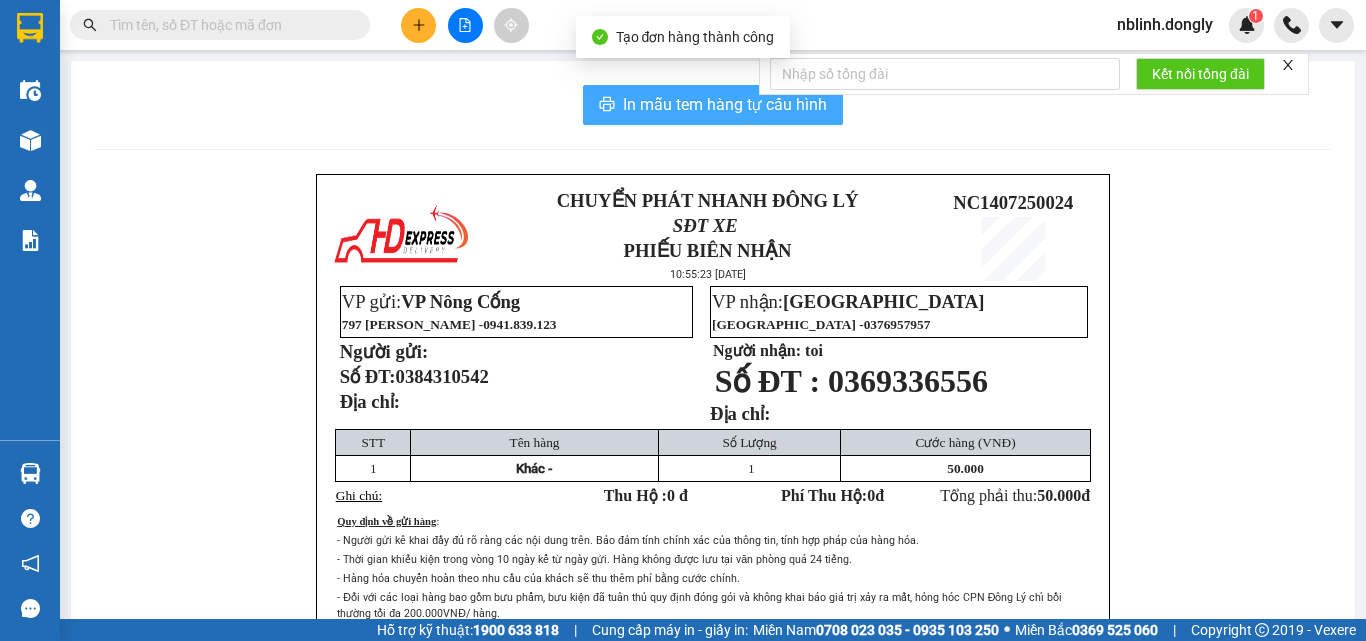 scroll, scrollTop: 0, scrollLeft: 0, axis: both 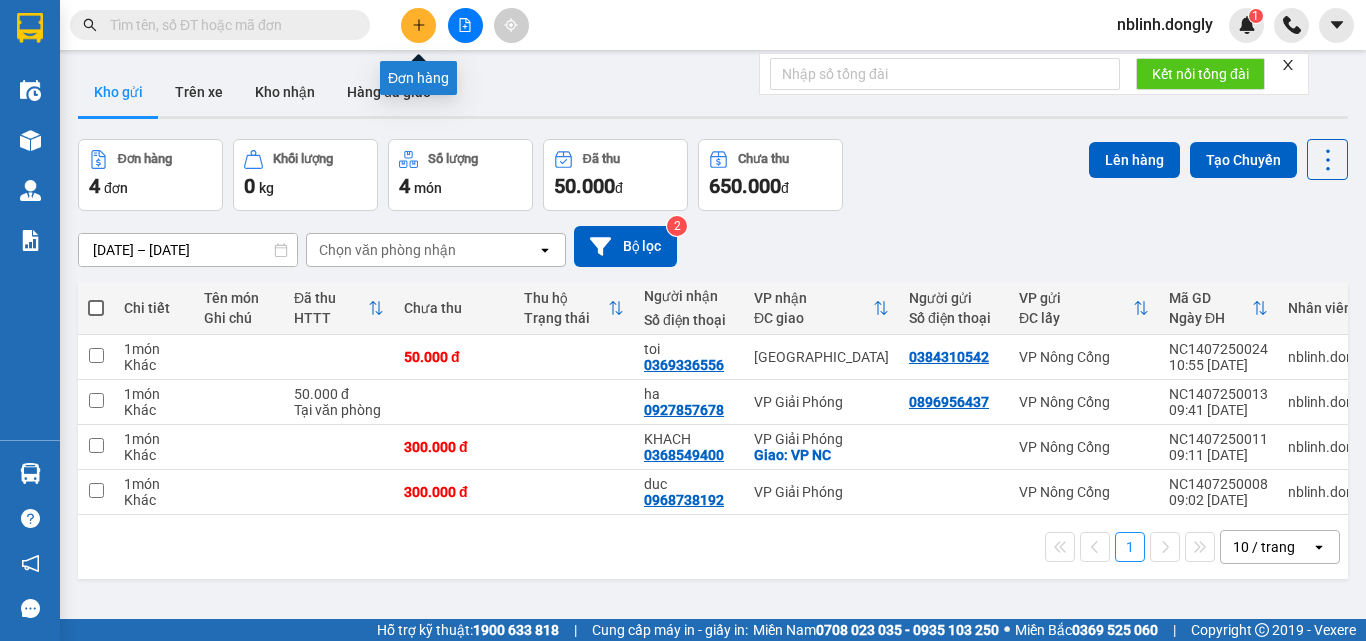 click at bounding box center (418, 25) 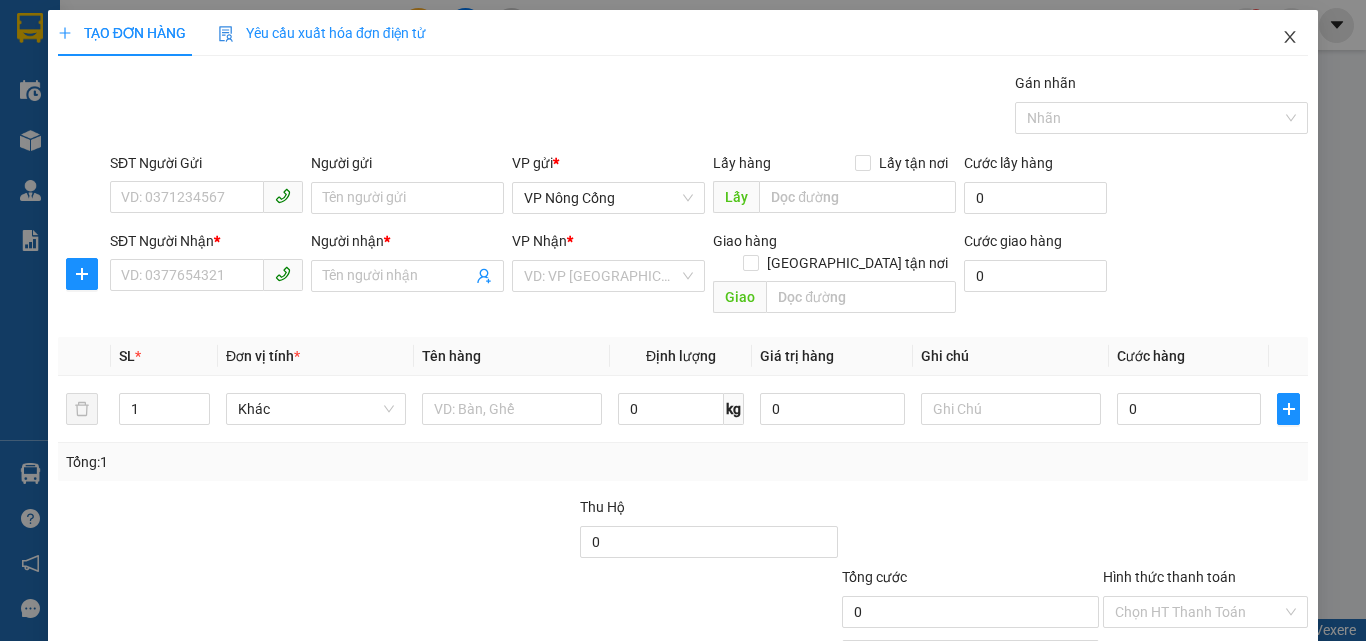 click at bounding box center [1290, 38] 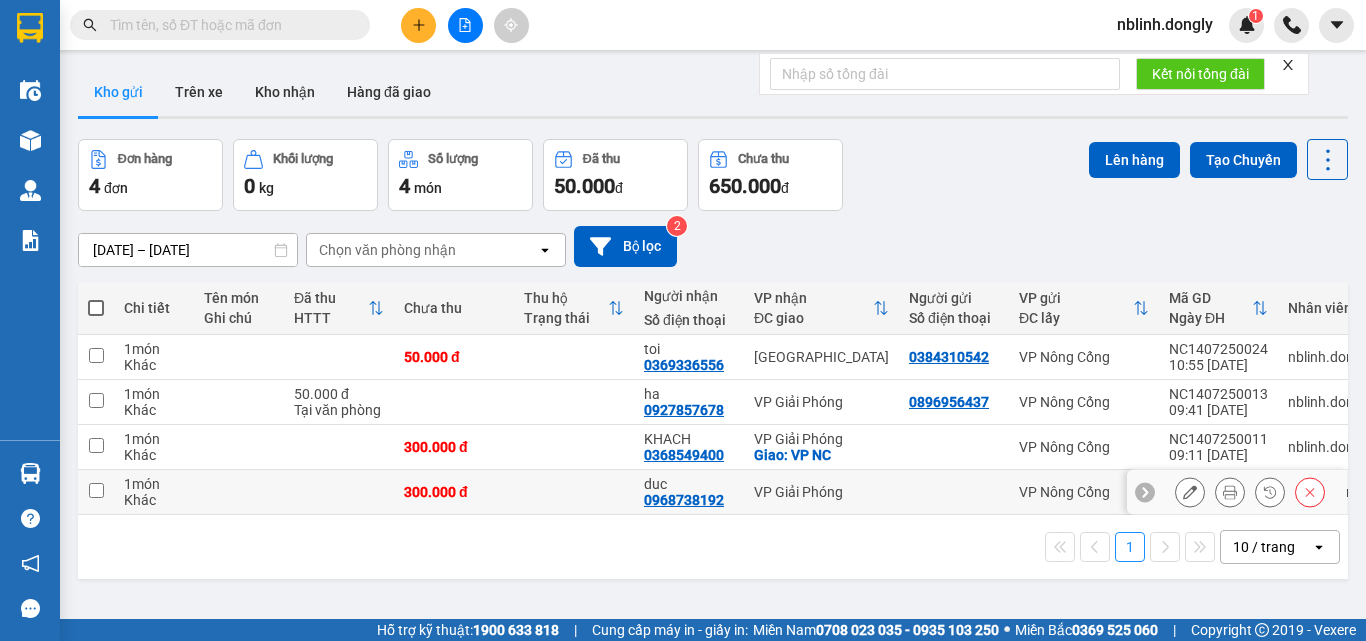 click at bounding box center (96, 490) 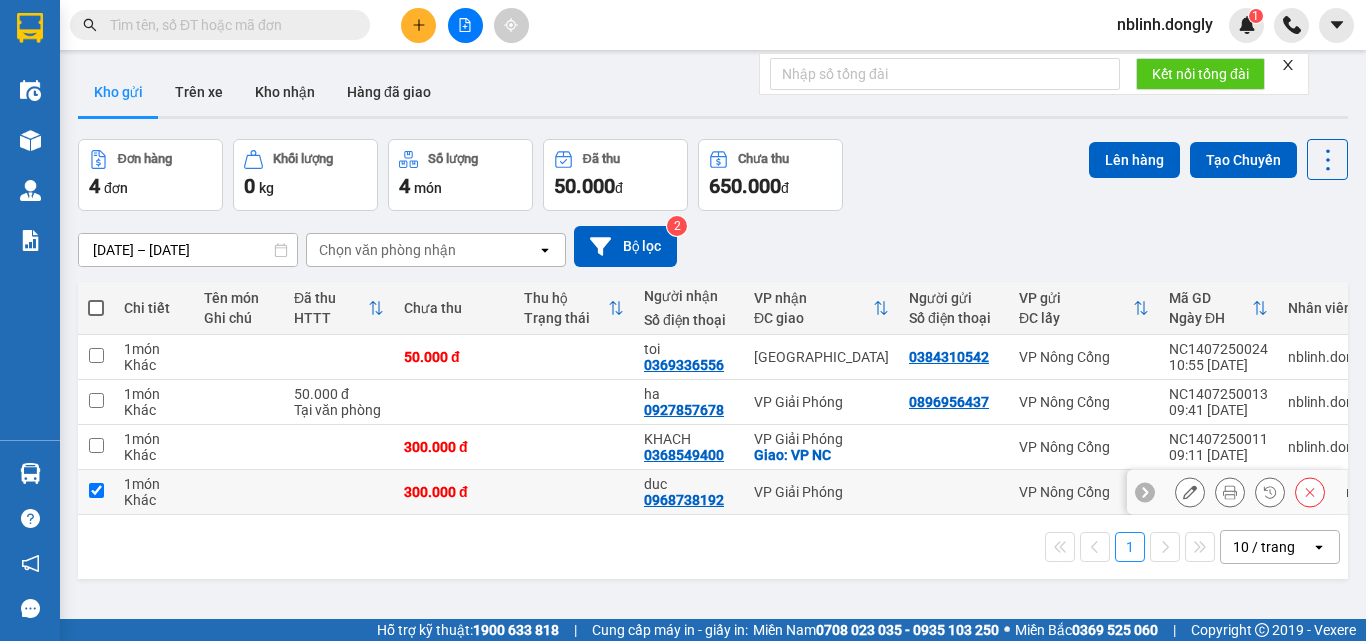 checkbox on "true" 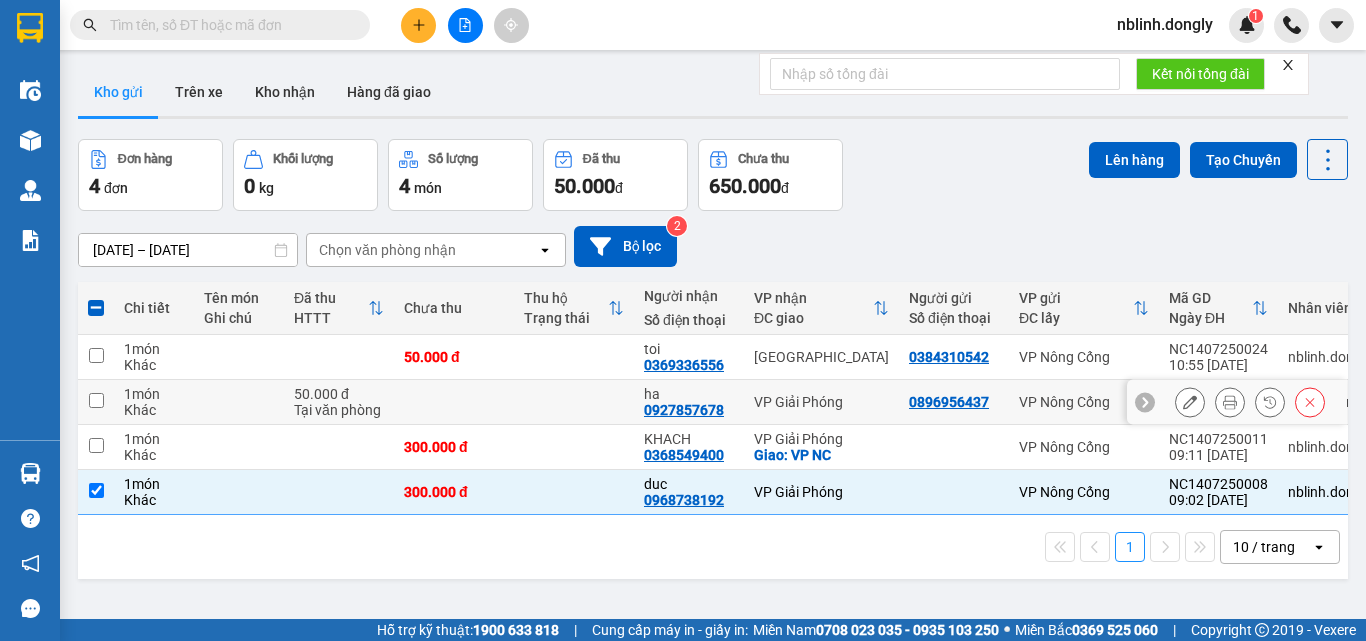 click at bounding box center [96, 400] 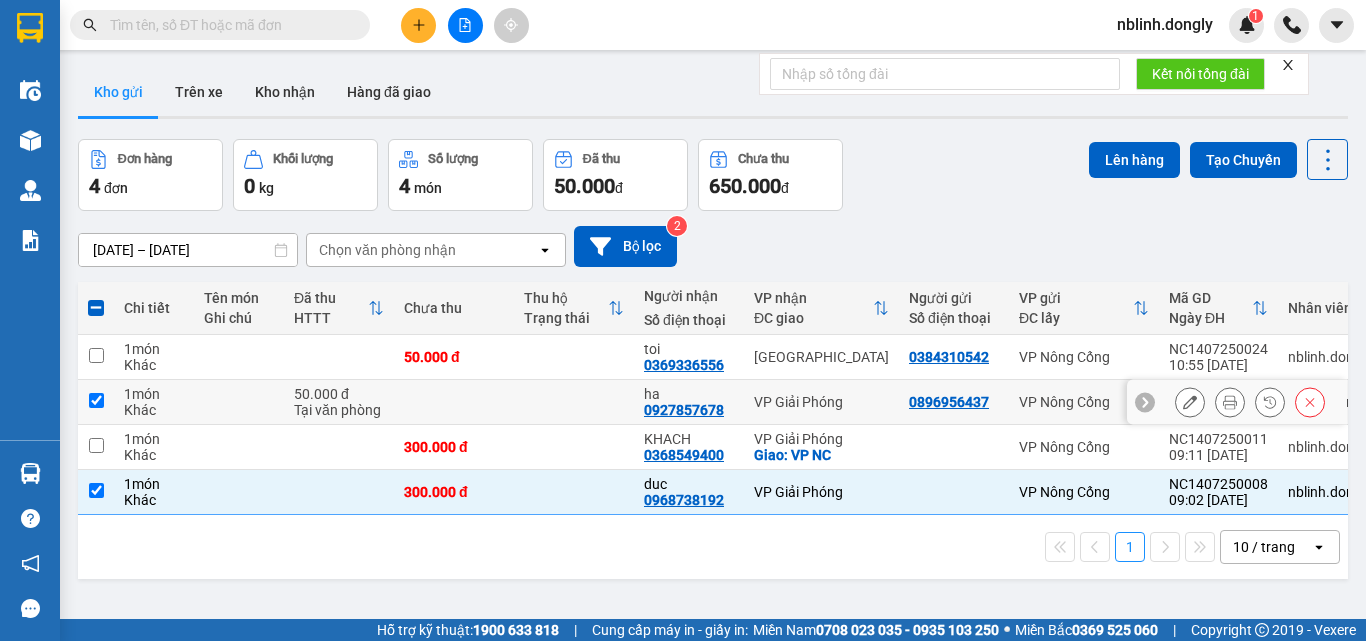 checkbox on "true" 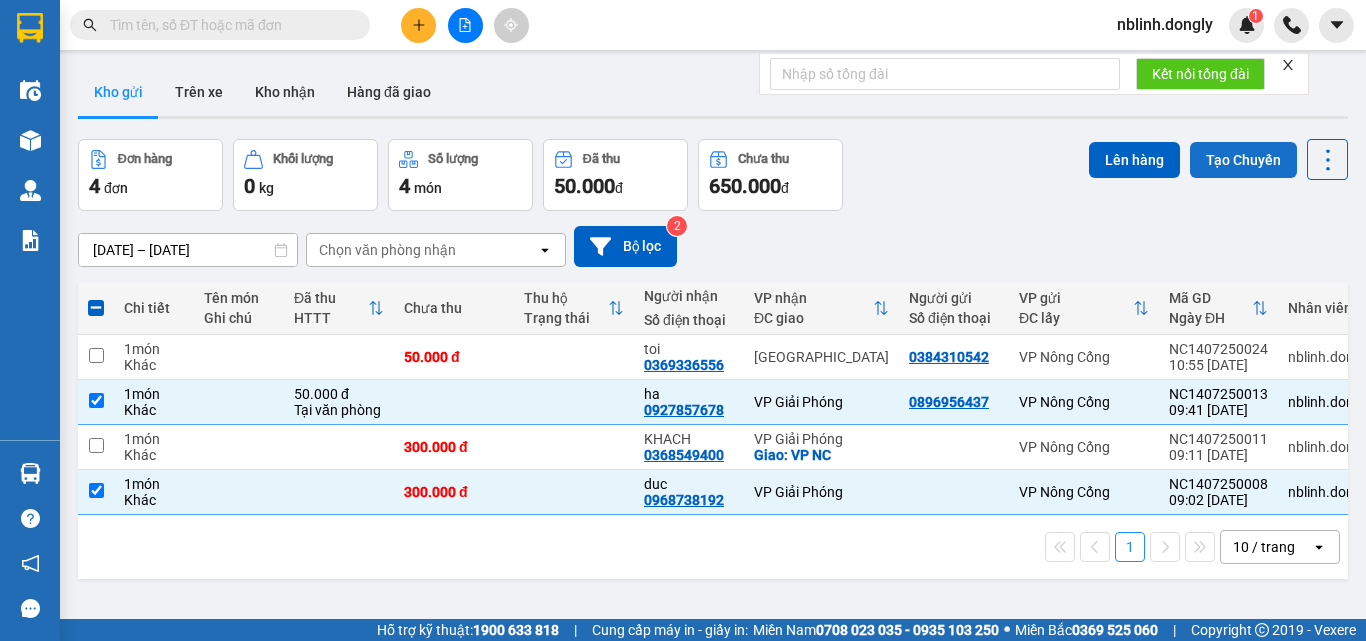 click on "Tạo Chuyến" at bounding box center [1243, 160] 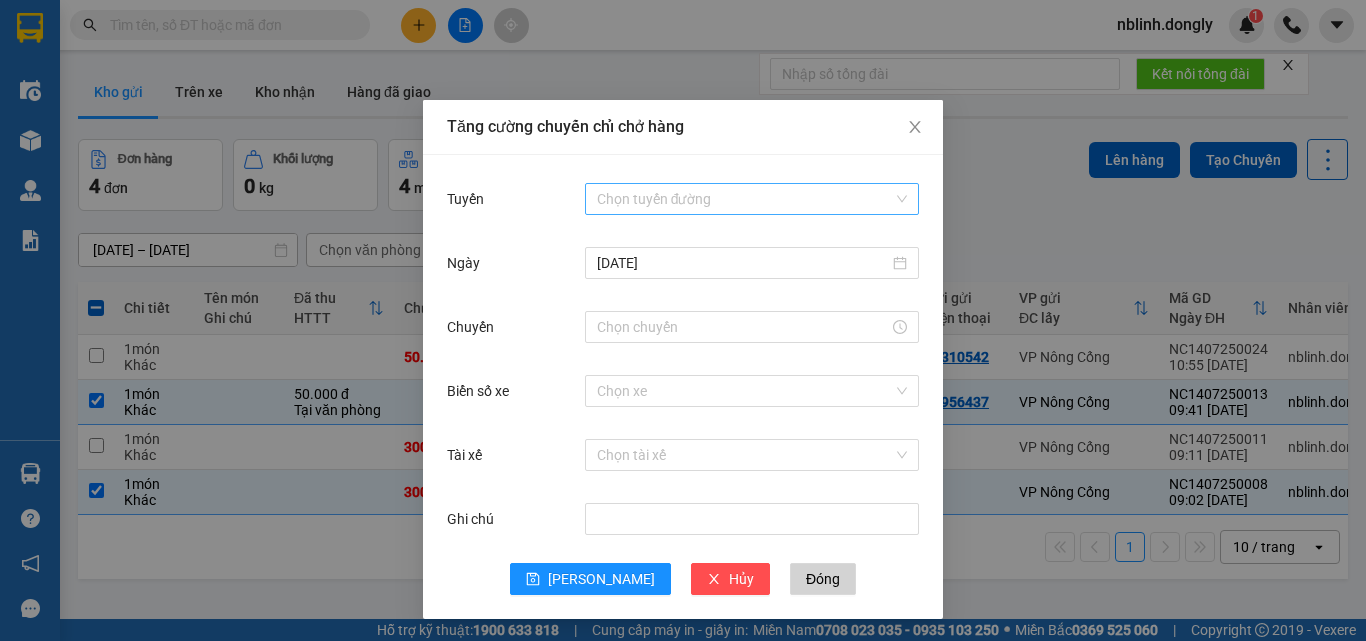 click on "Tuyến" at bounding box center (745, 199) 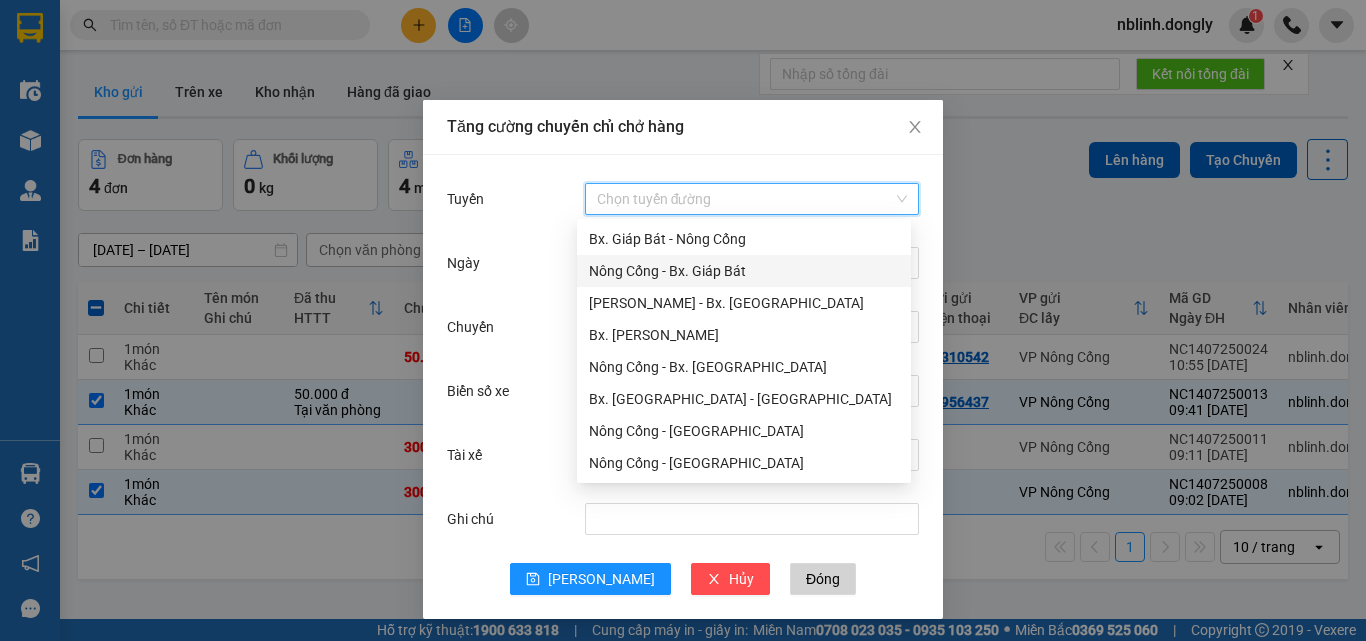 drag, startPoint x: 639, startPoint y: 267, endPoint x: 627, endPoint y: 307, distance: 41.761227 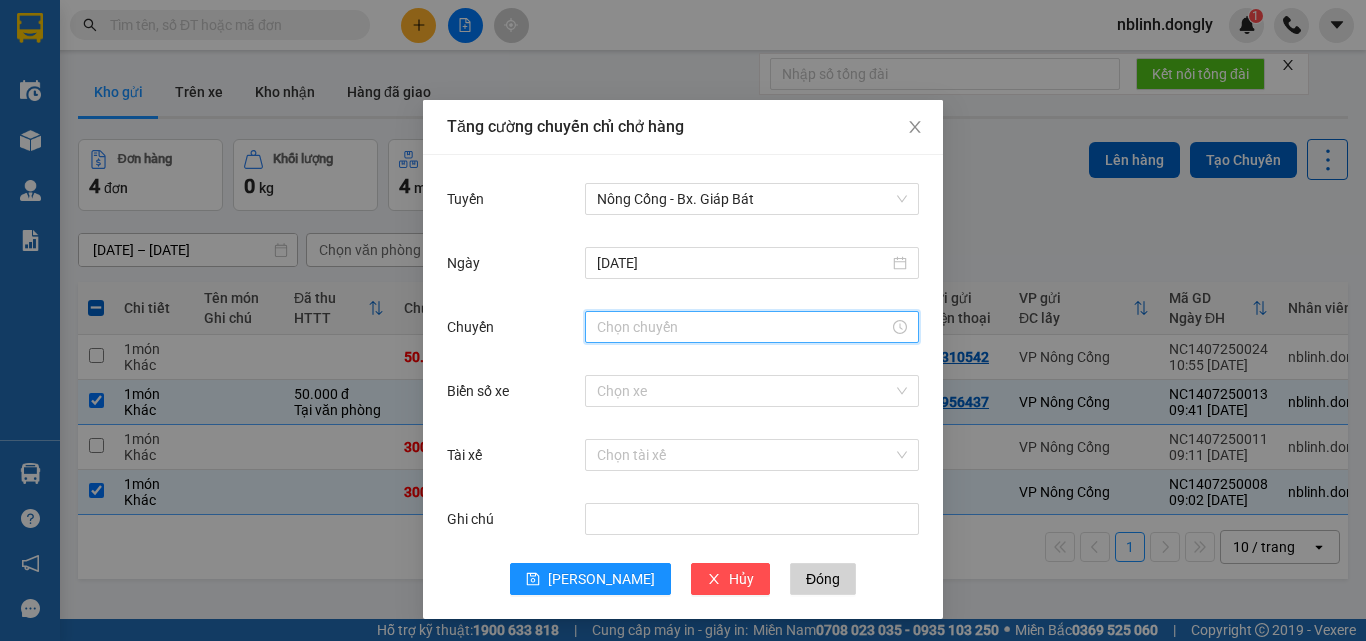 click on "Chuyến" at bounding box center (743, 327) 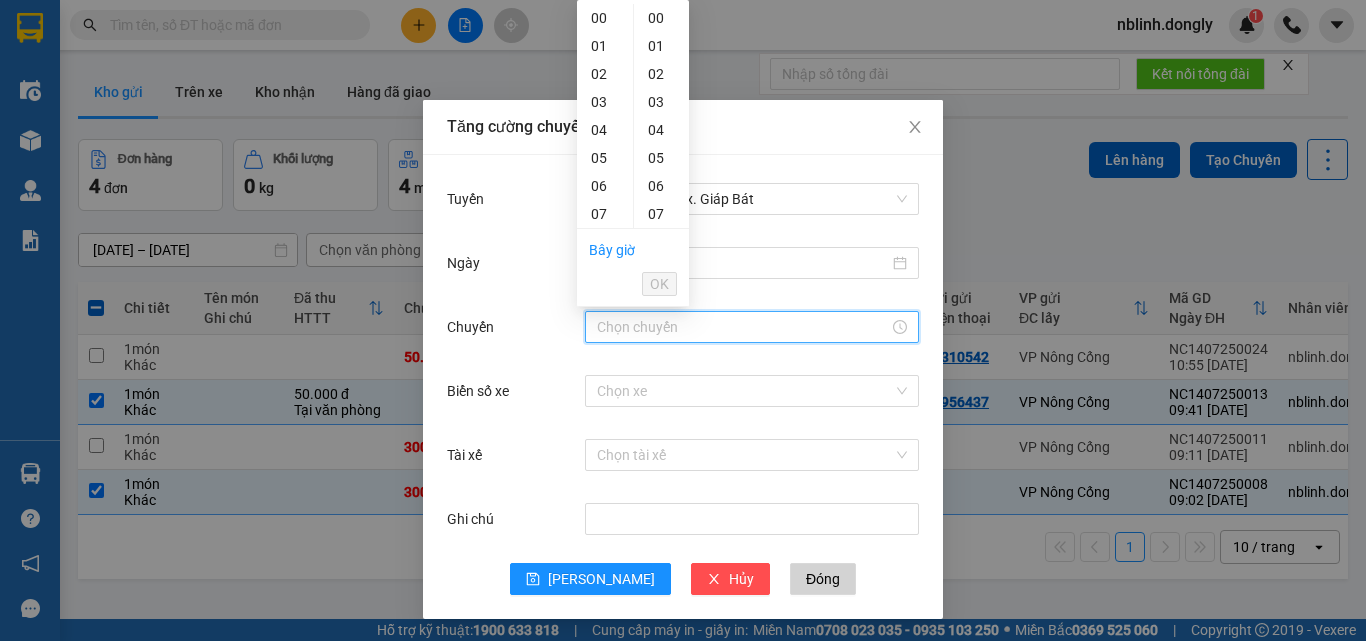 scroll, scrollTop: 100, scrollLeft: 0, axis: vertical 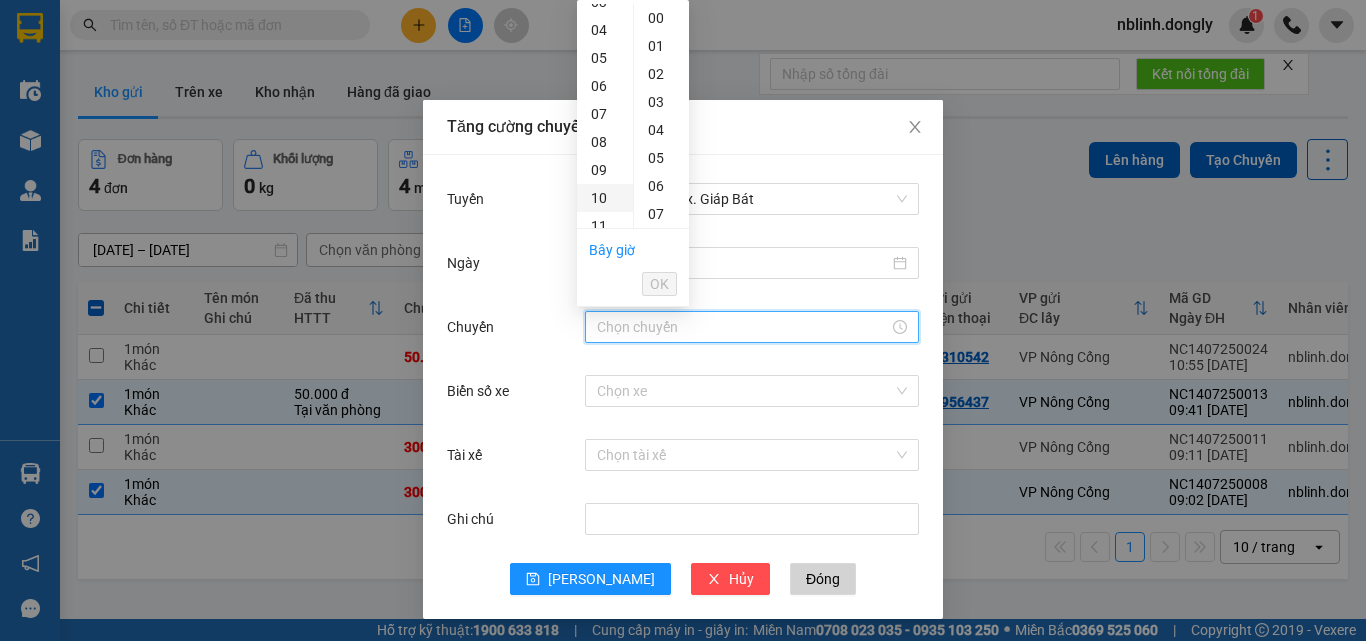 click on "10" at bounding box center [605, 198] 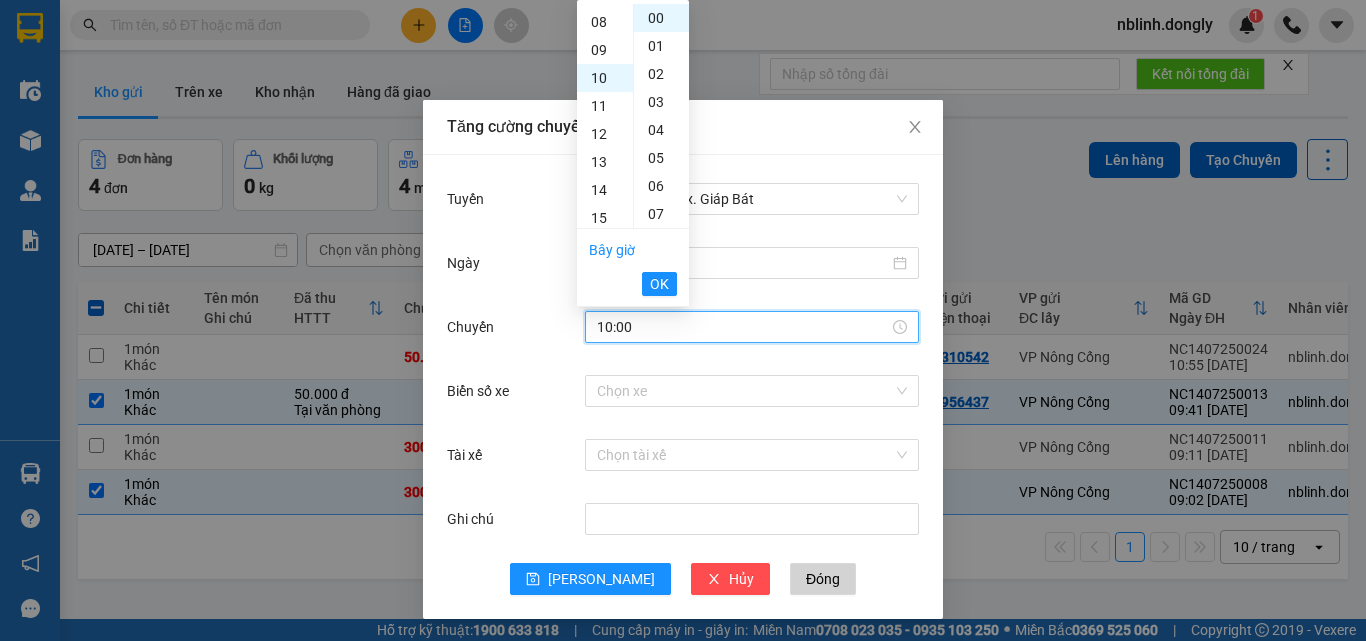 scroll, scrollTop: 280, scrollLeft: 0, axis: vertical 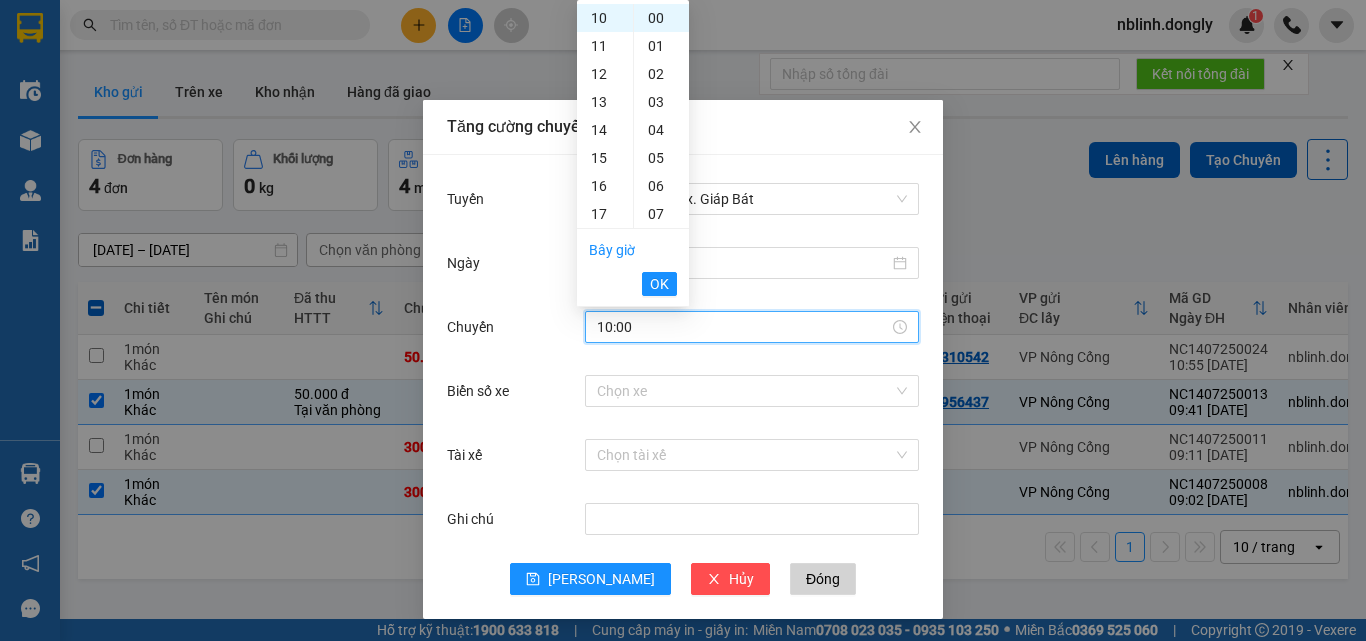 drag, startPoint x: 645, startPoint y: 280, endPoint x: 638, endPoint y: 321, distance: 41.59327 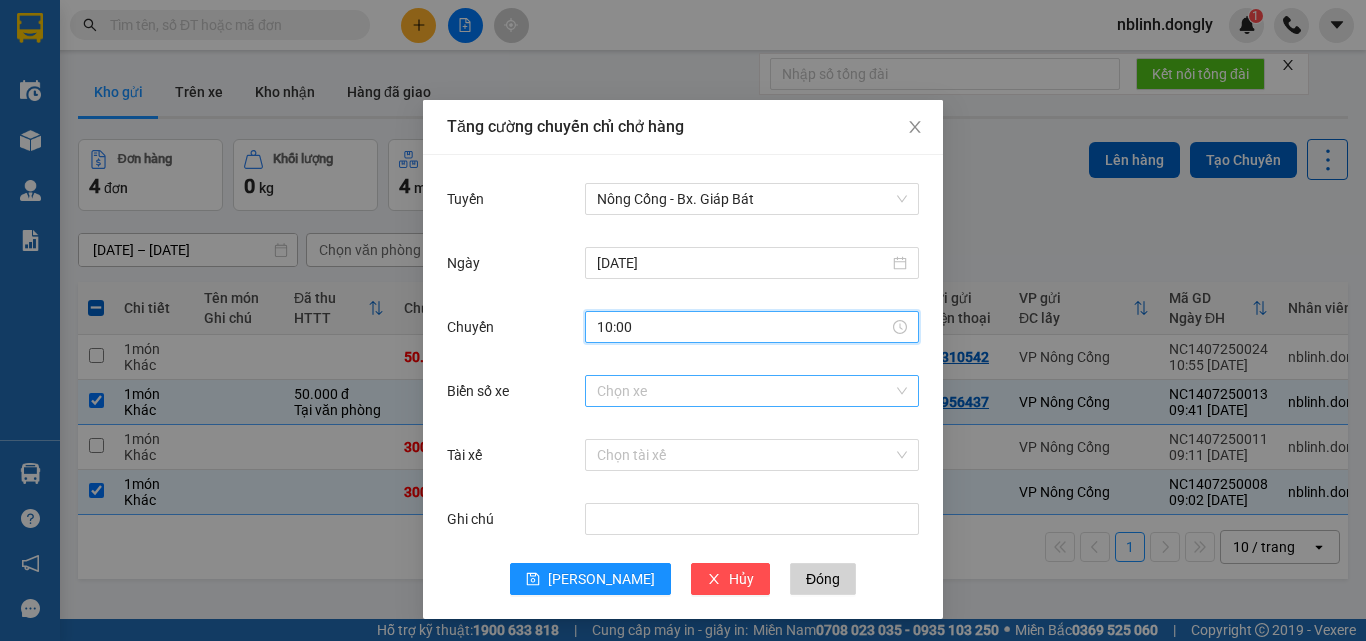 click on "Biển số xe" at bounding box center [745, 391] 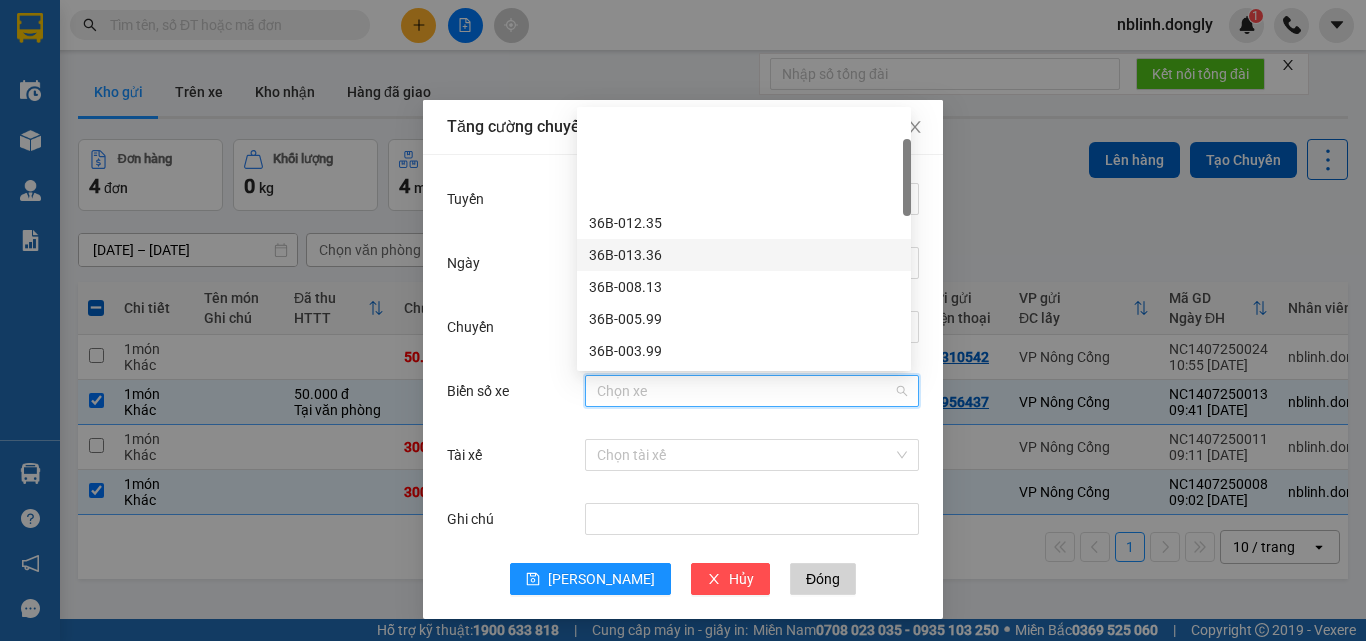 scroll, scrollTop: 100, scrollLeft: 0, axis: vertical 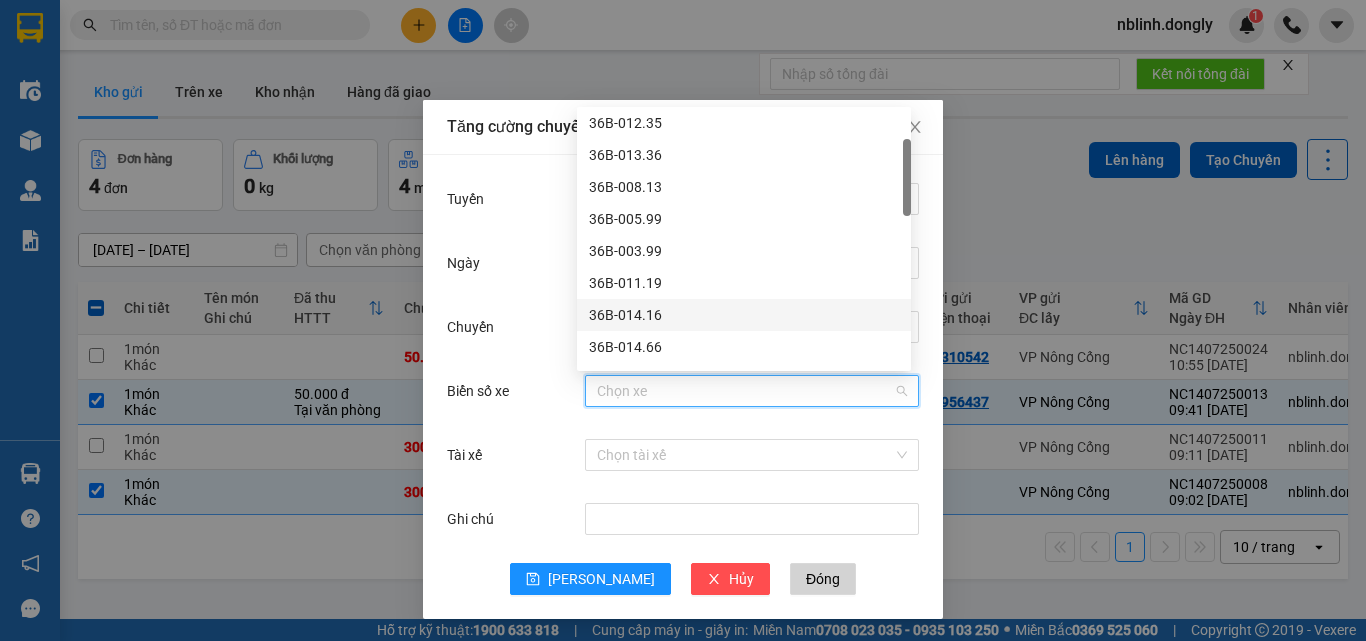 click on "36B-014.16" at bounding box center [744, 315] 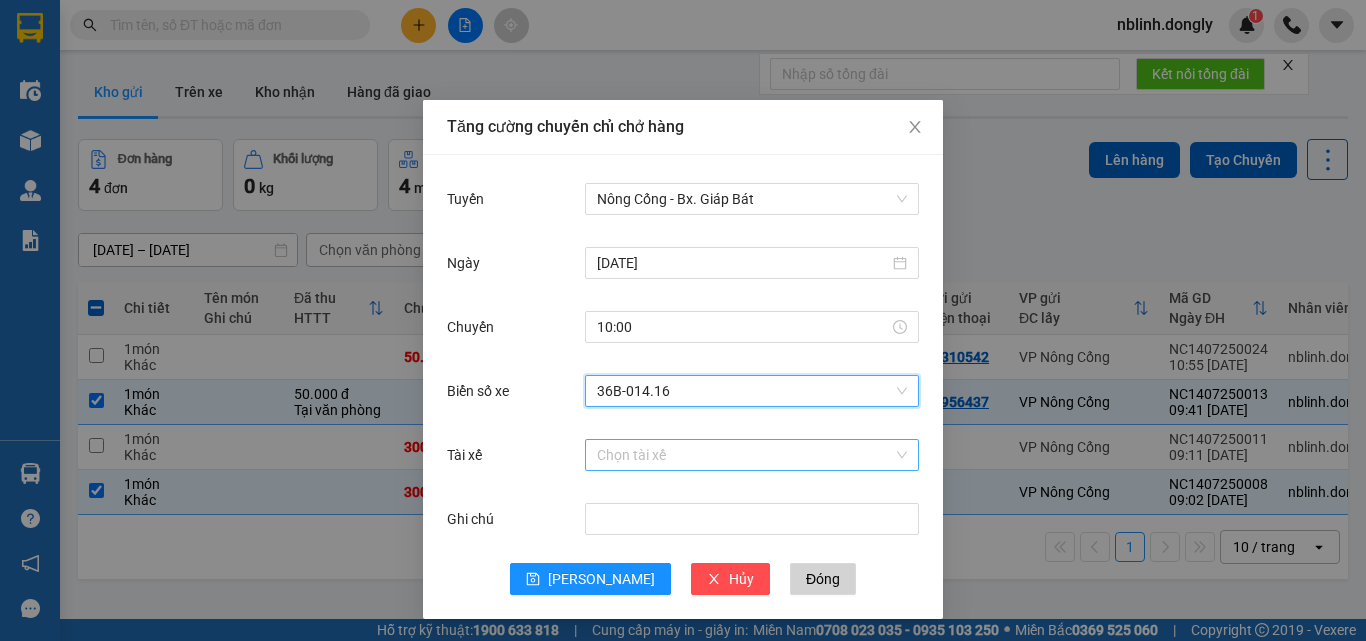 click on "Tài xế" at bounding box center (745, 455) 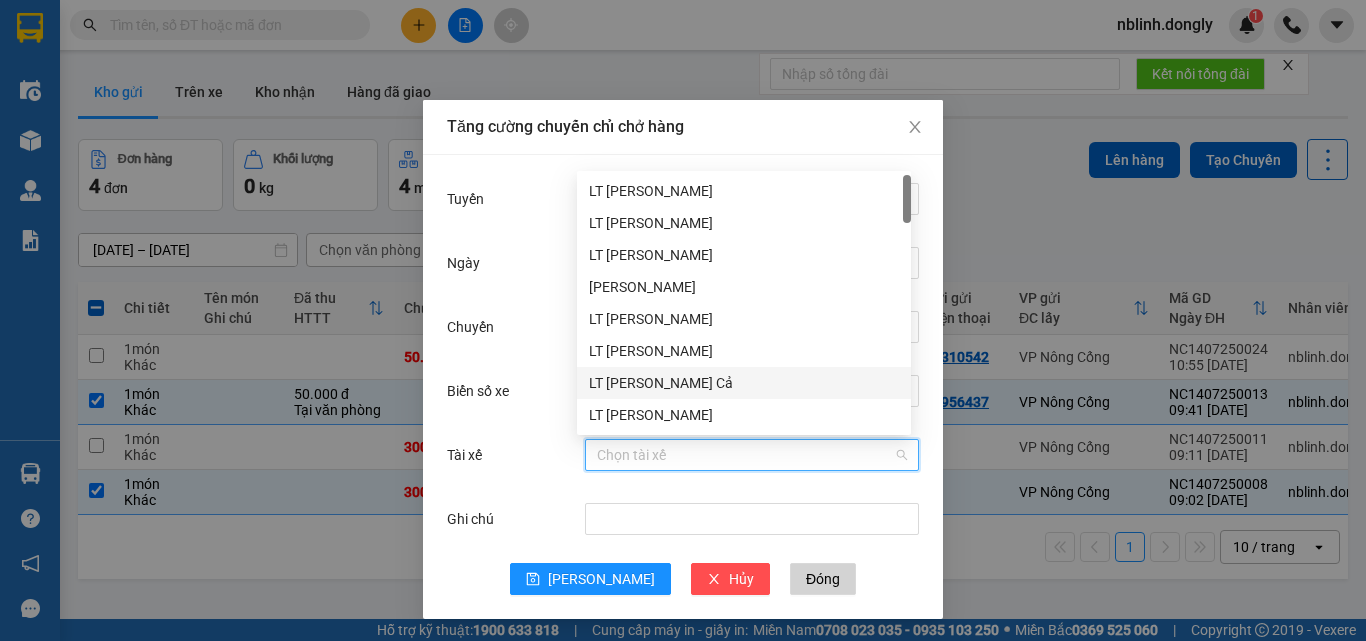 click on "LT [PERSON_NAME] Cả" at bounding box center (744, 383) 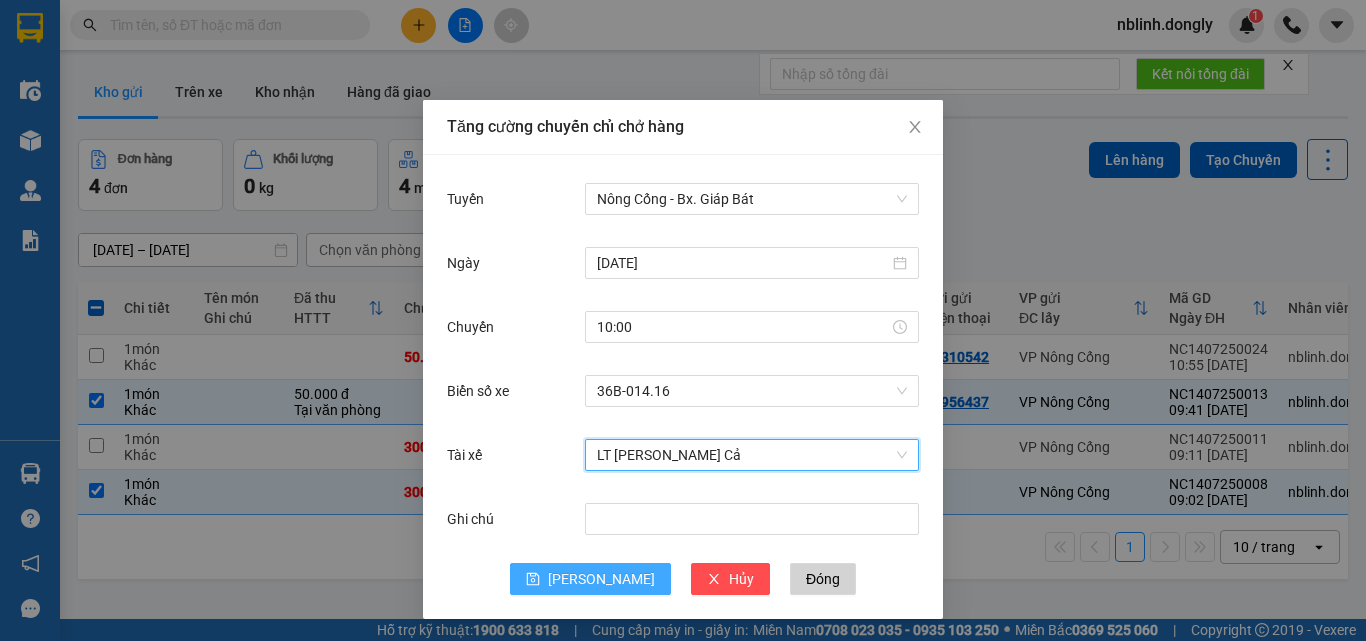 drag, startPoint x: 584, startPoint y: 588, endPoint x: 601, endPoint y: 573, distance: 22.671568 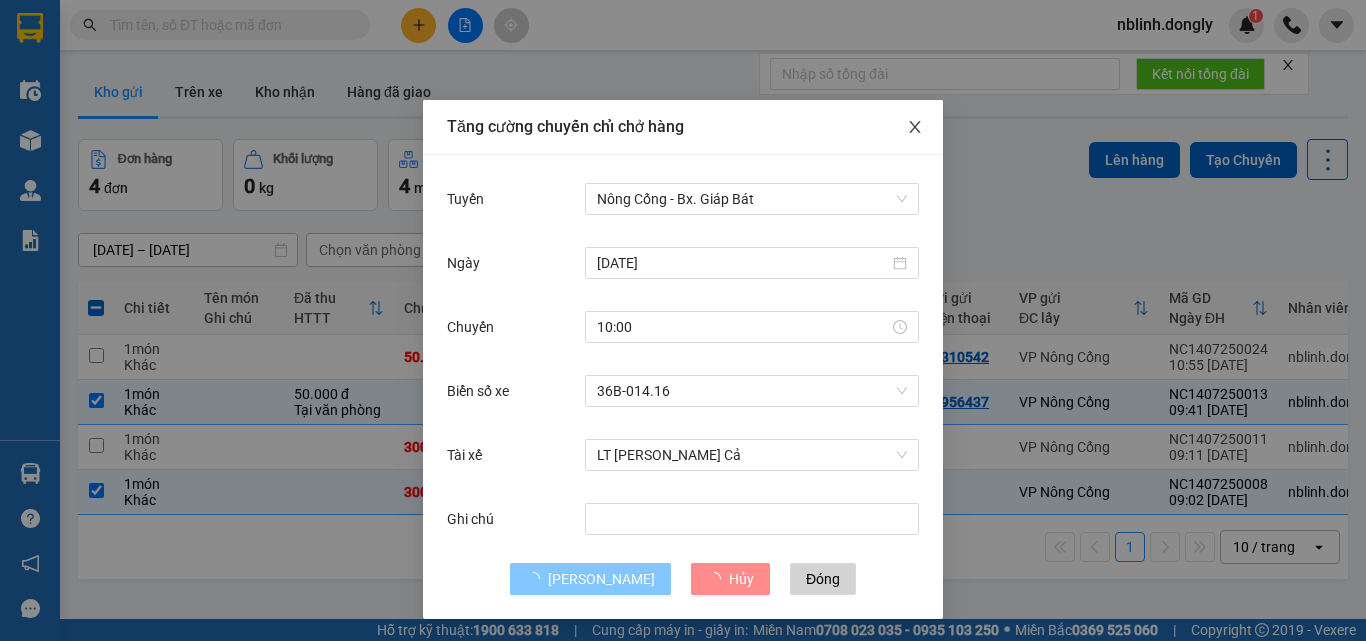 type 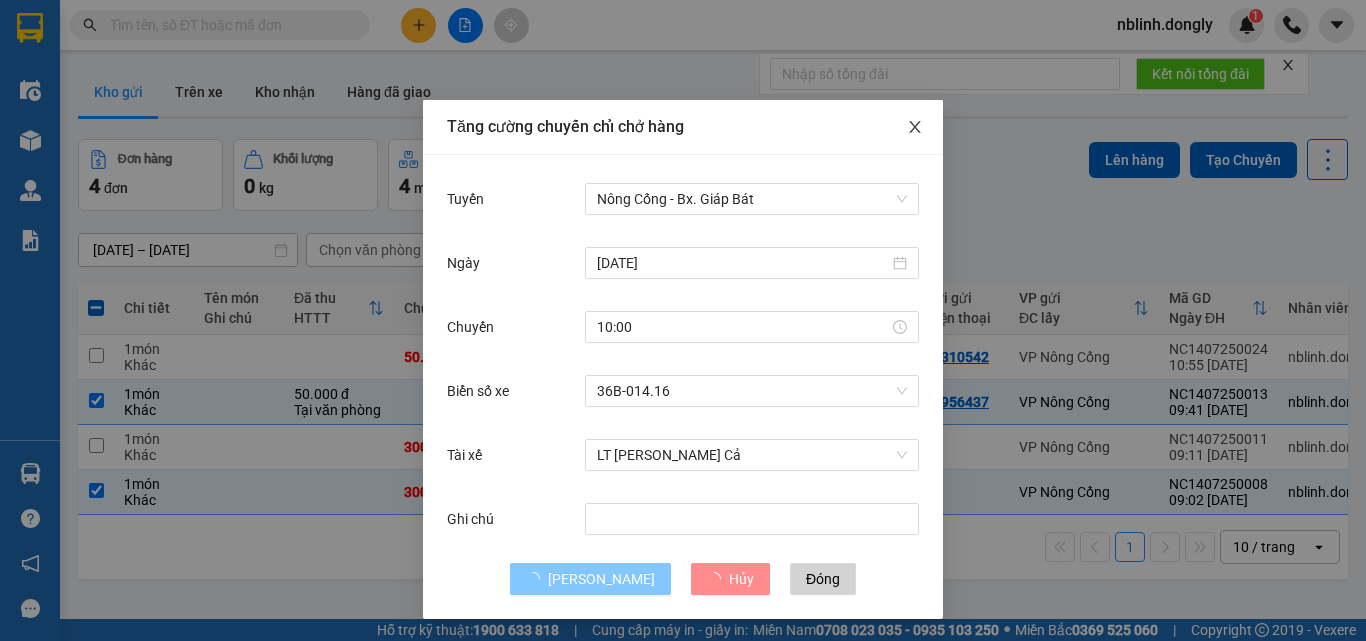 type 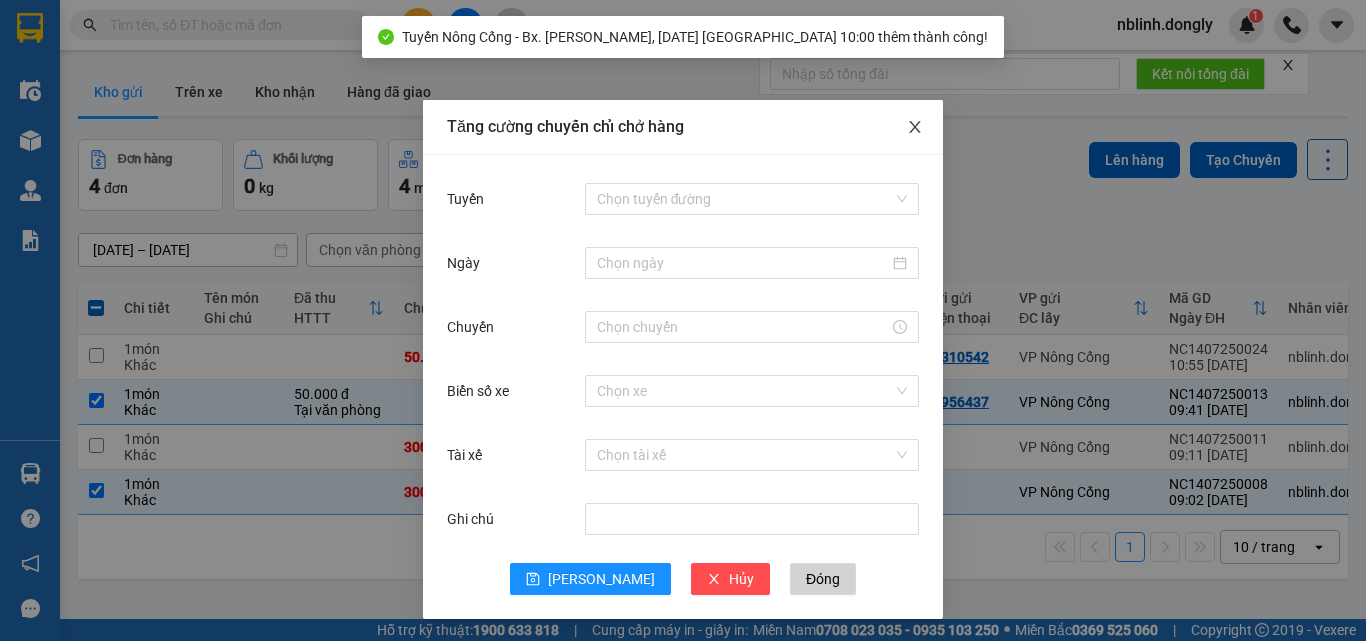 click 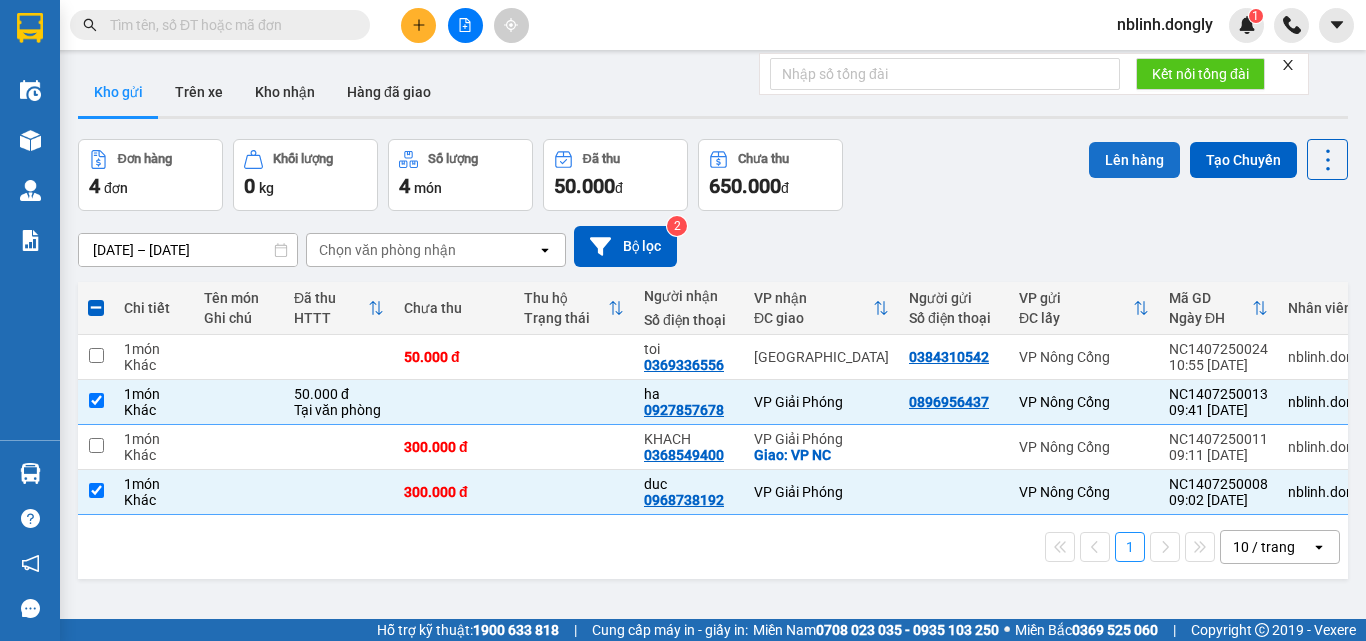 click on "Lên hàng" at bounding box center (1134, 160) 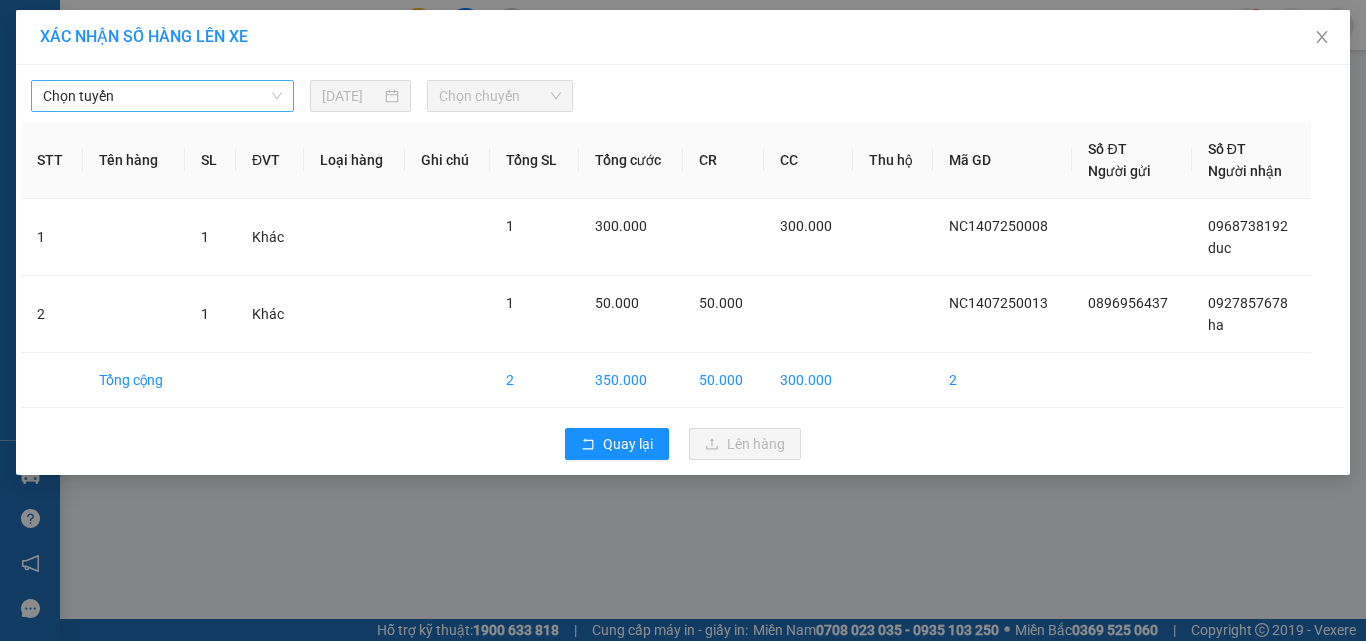 click on "Chọn tuyến" at bounding box center [162, 96] 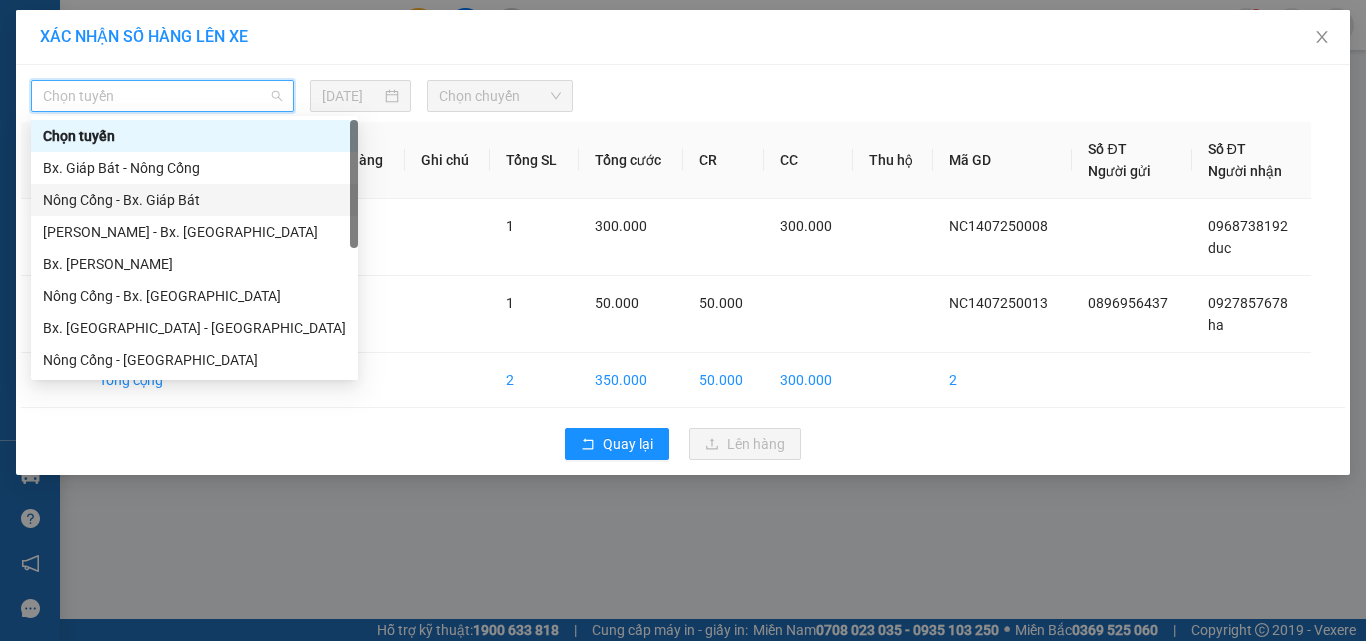 click on "Nông Cống - Bx. Giáp Bát" at bounding box center (194, 200) 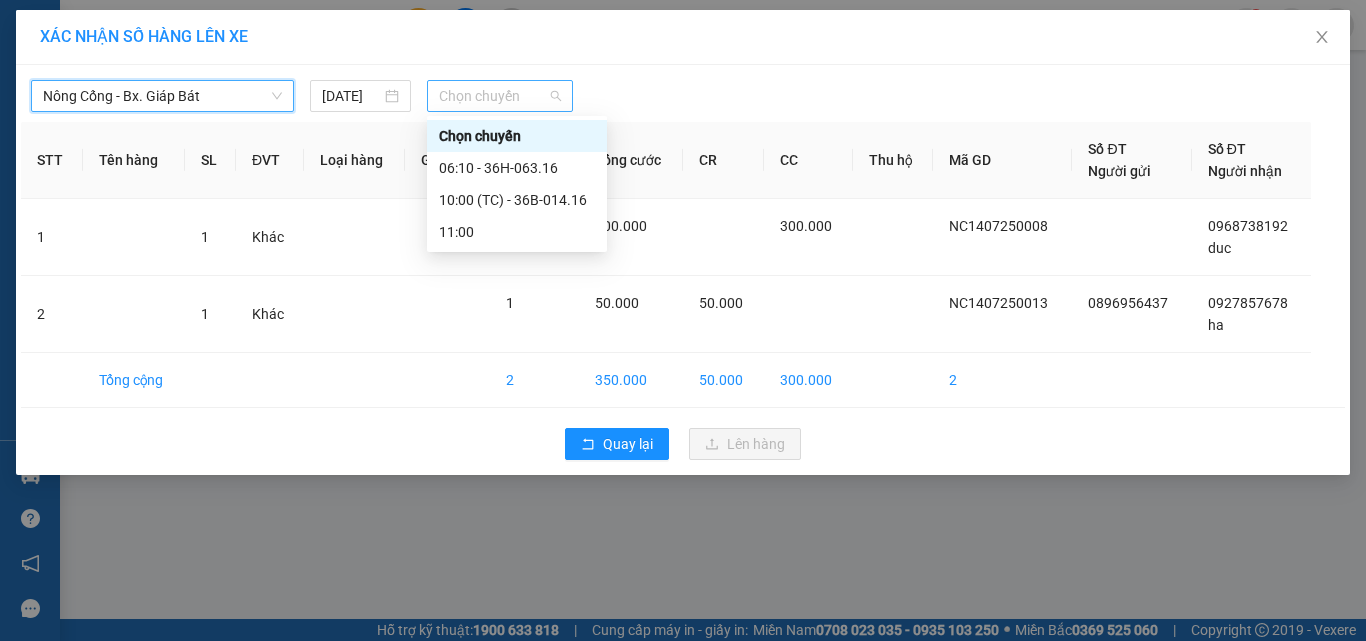 click on "Chọn chuyến" at bounding box center [500, 96] 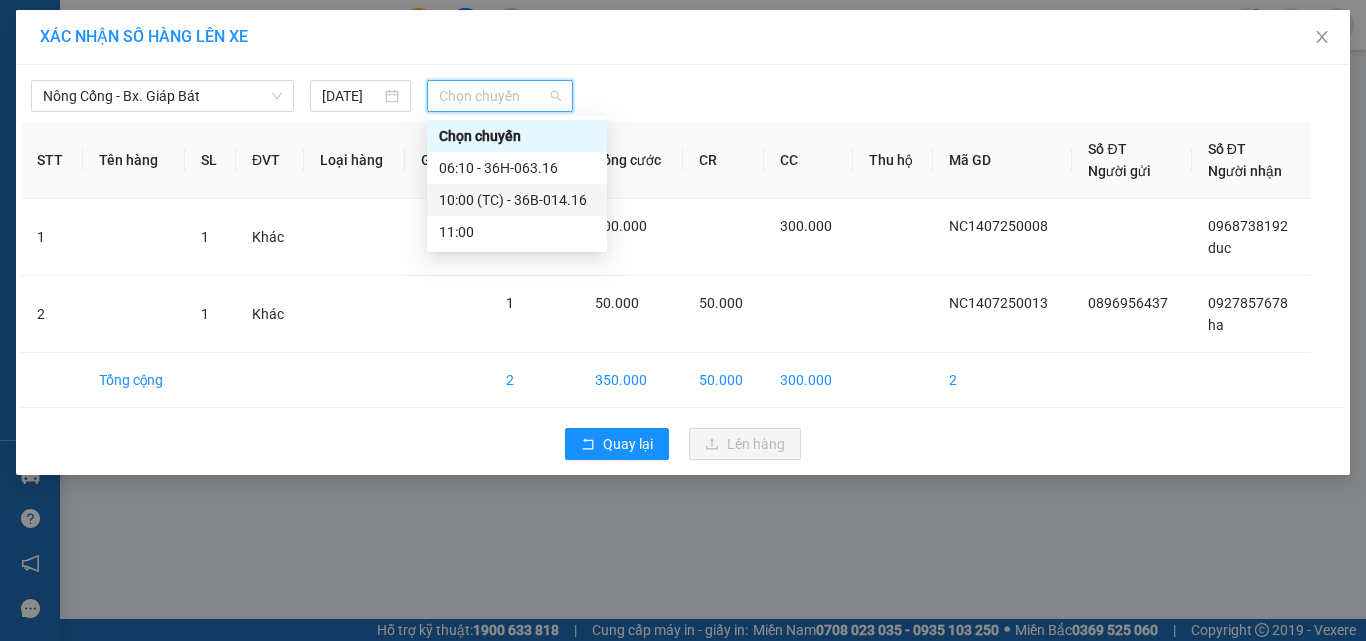 click on "10:00   (TC)   - 36B-014.16" at bounding box center (517, 200) 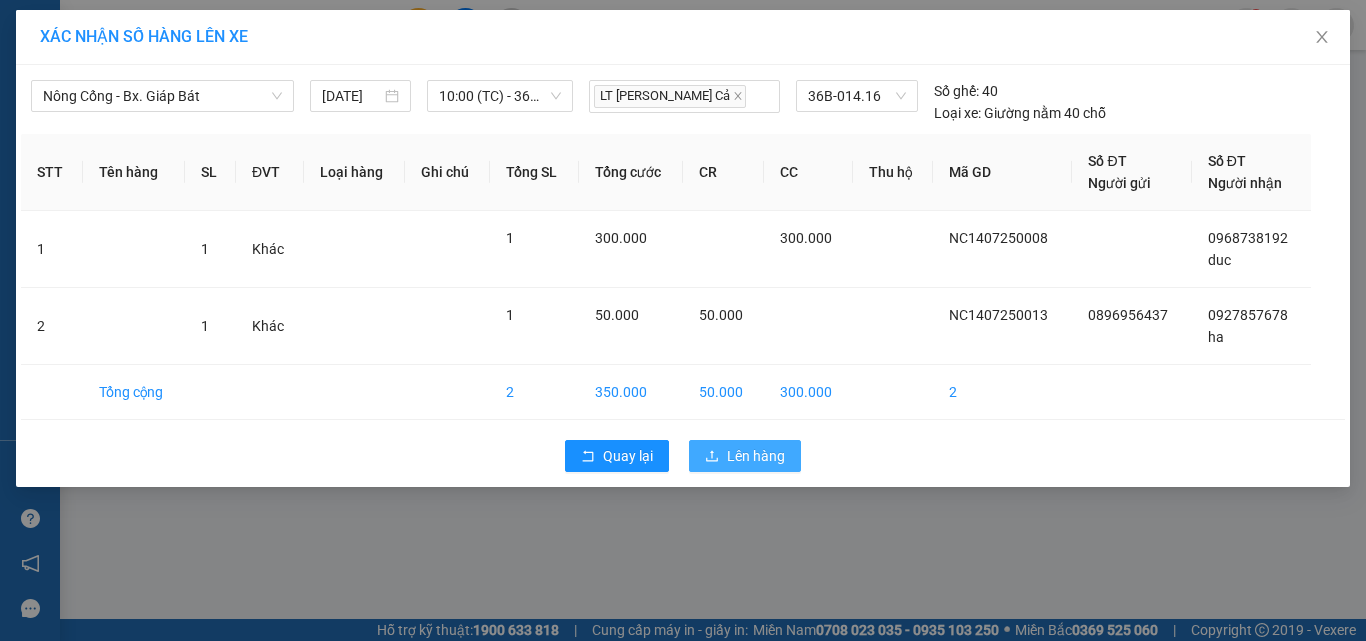click on "Lên hàng" at bounding box center (756, 456) 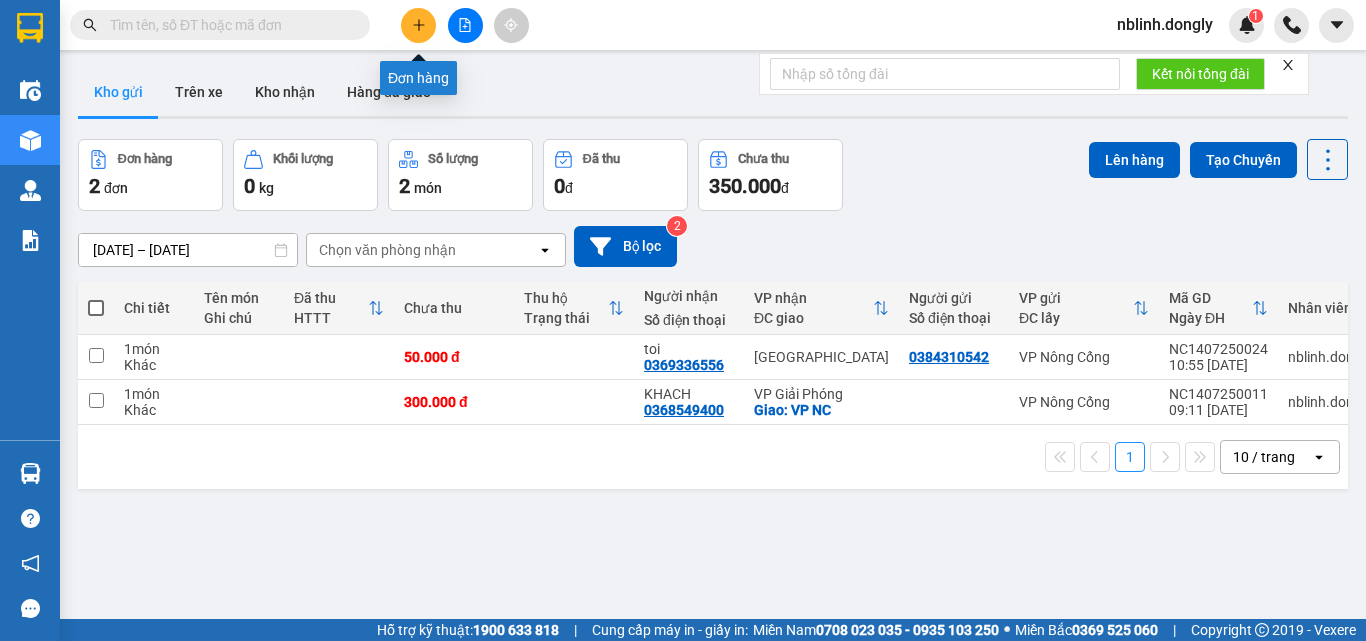 click 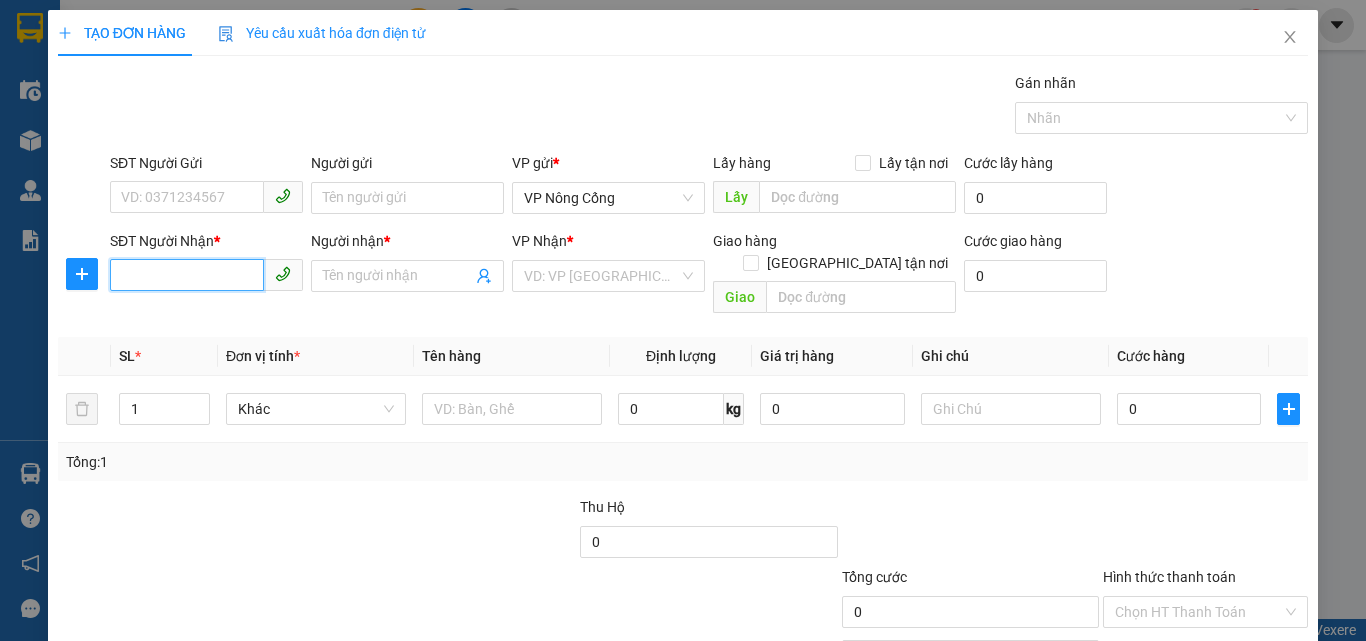 click on "SĐT Người Nhận  *" at bounding box center [187, 275] 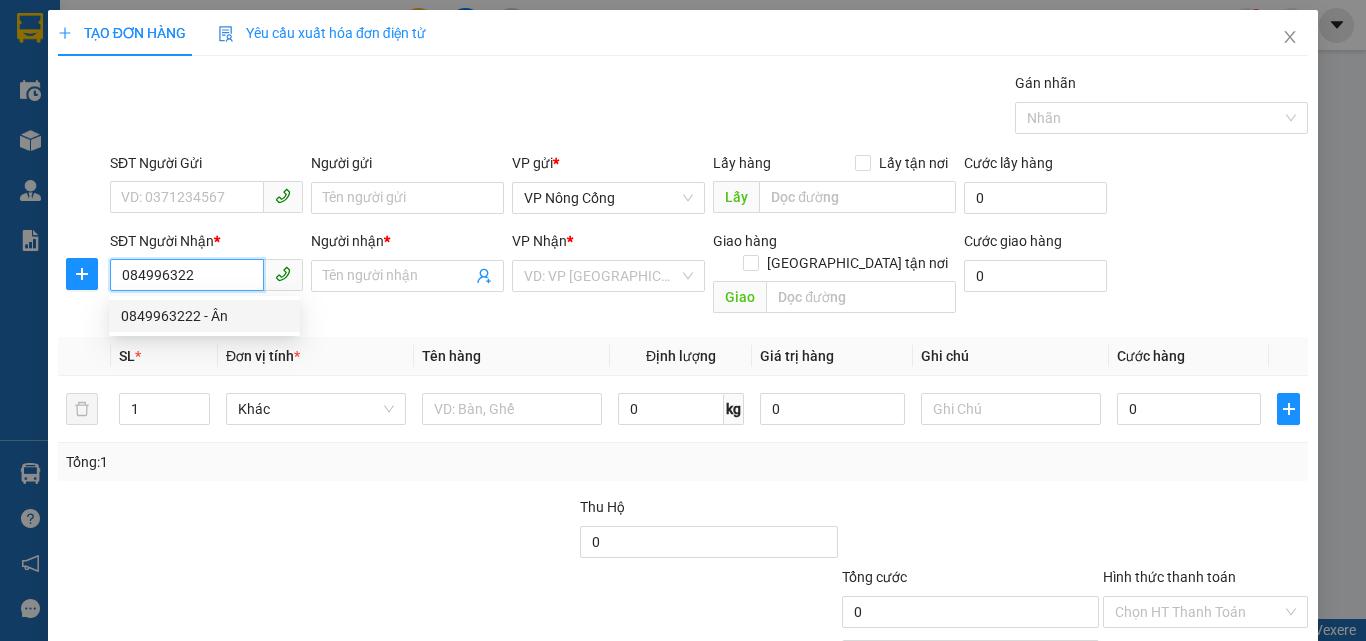 click on "0849963222 - Ân" at bounding box center [204, 316] 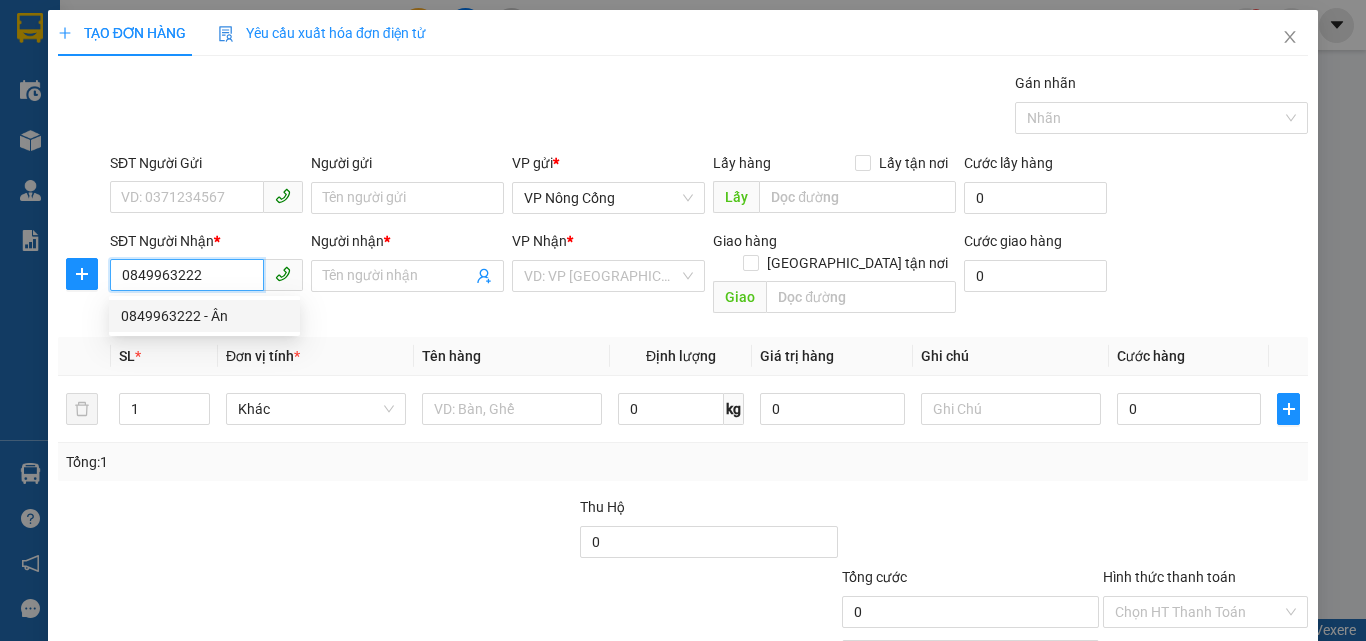 type on "Ân" 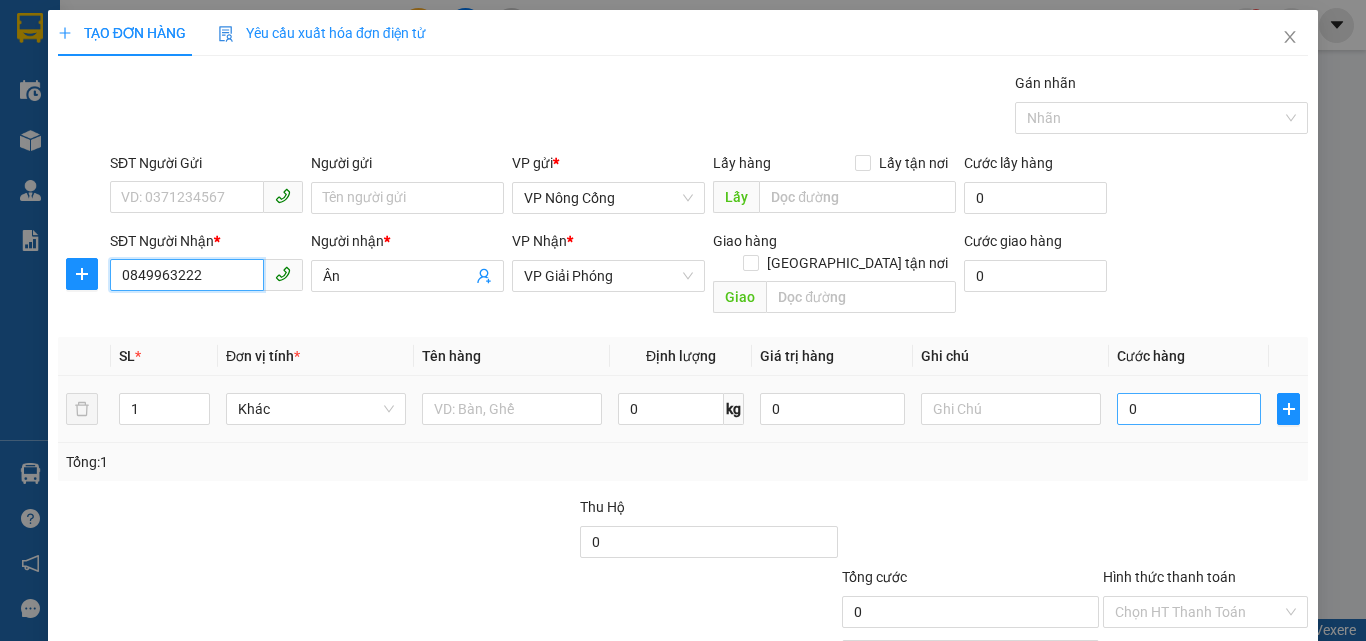 type on "0849963222" 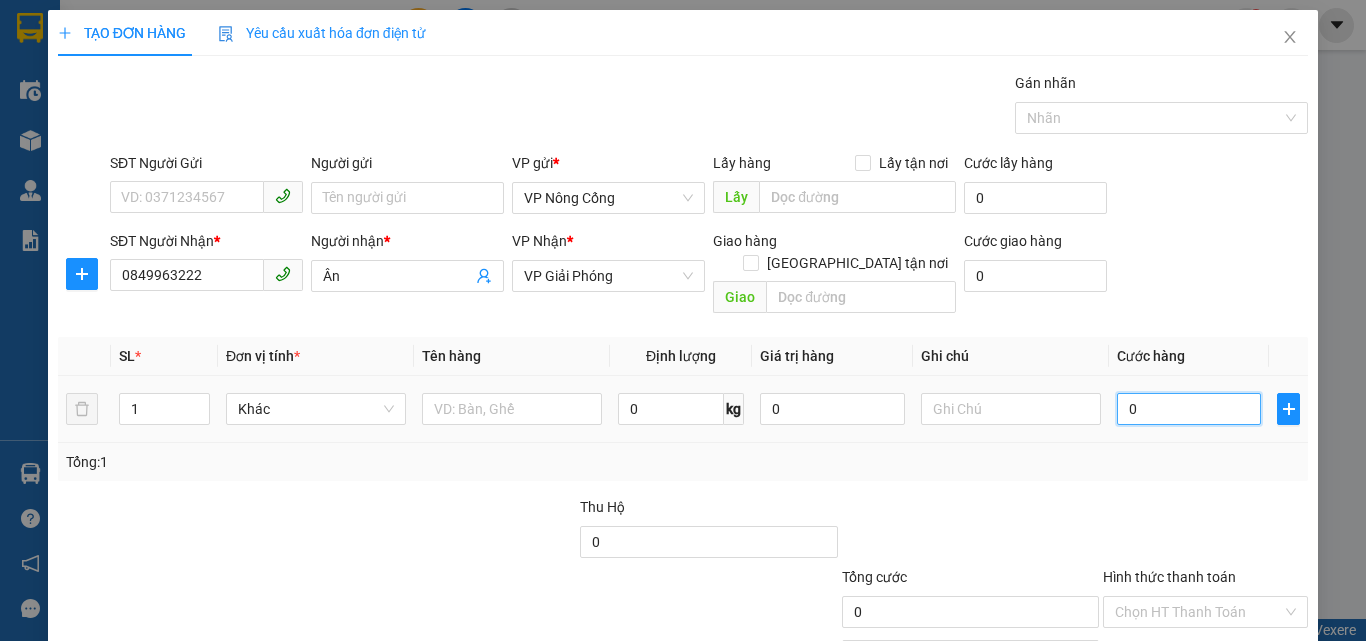 click on "0" at bounding box center [1189, 409] 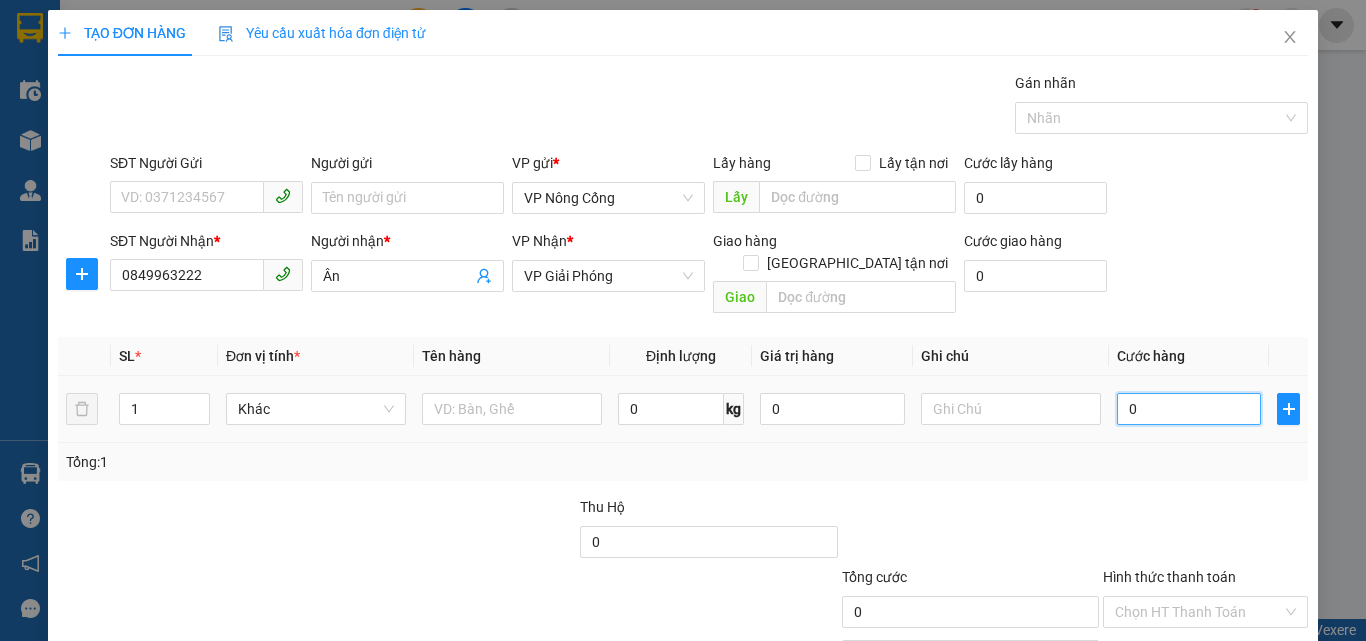 type on "7" 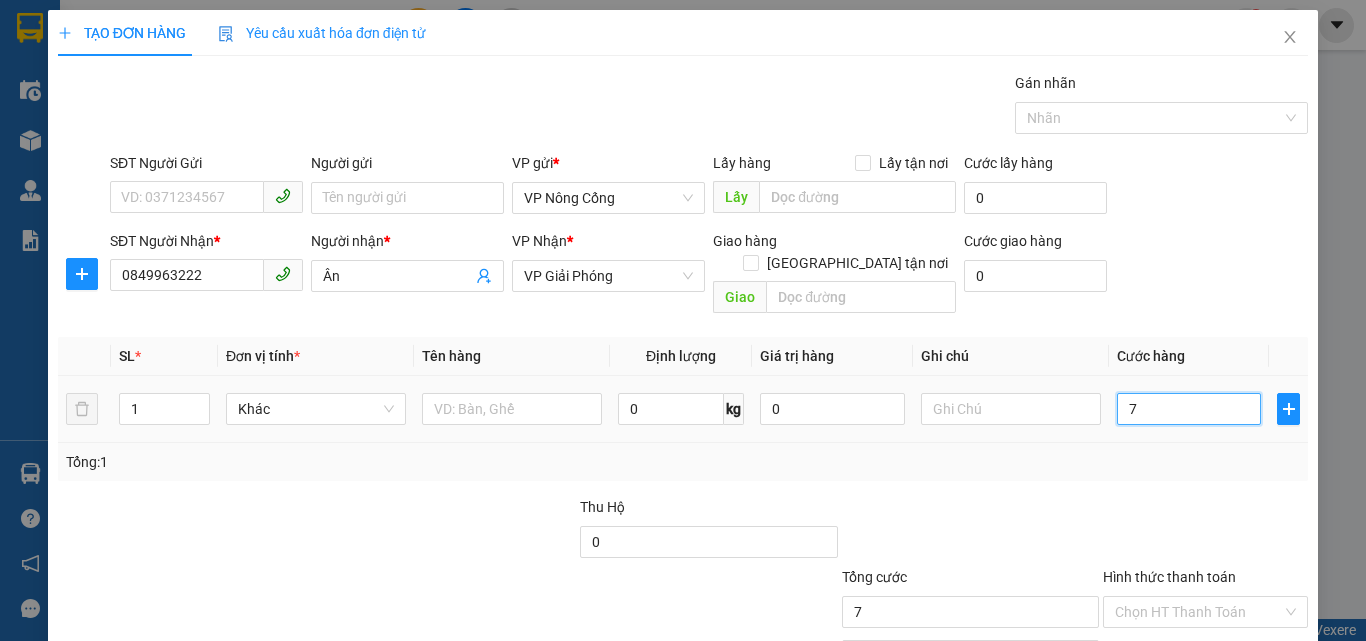 type on "70" 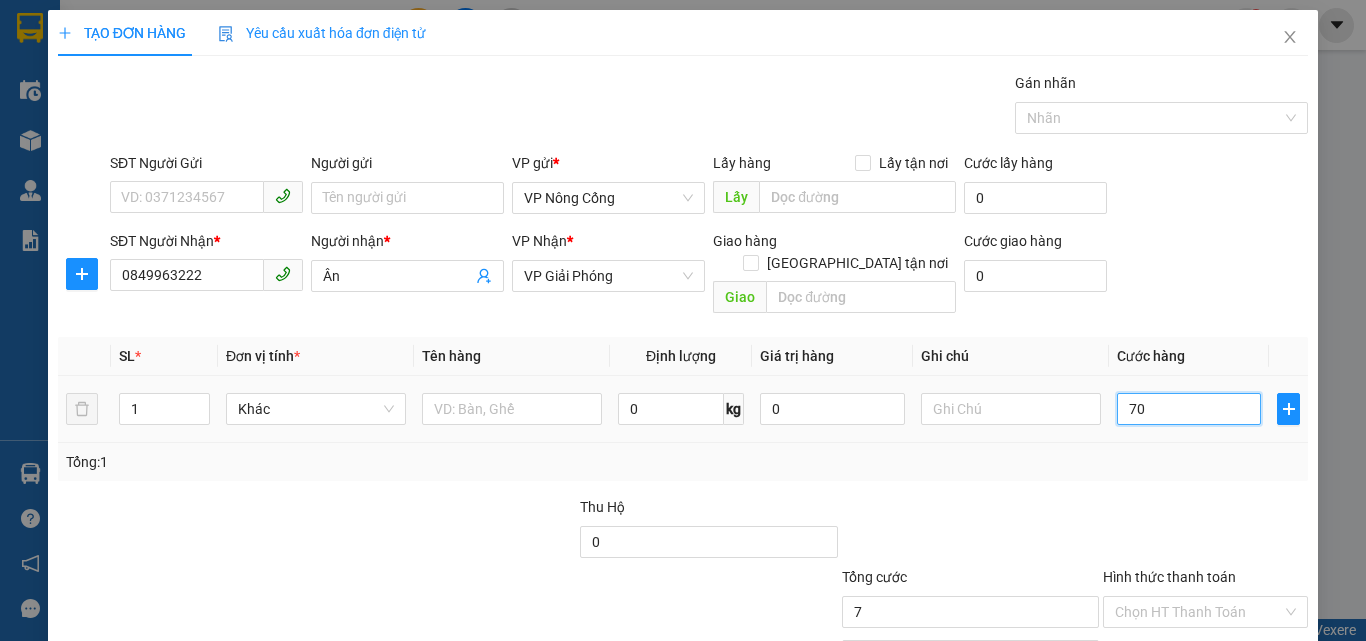 type on "70" 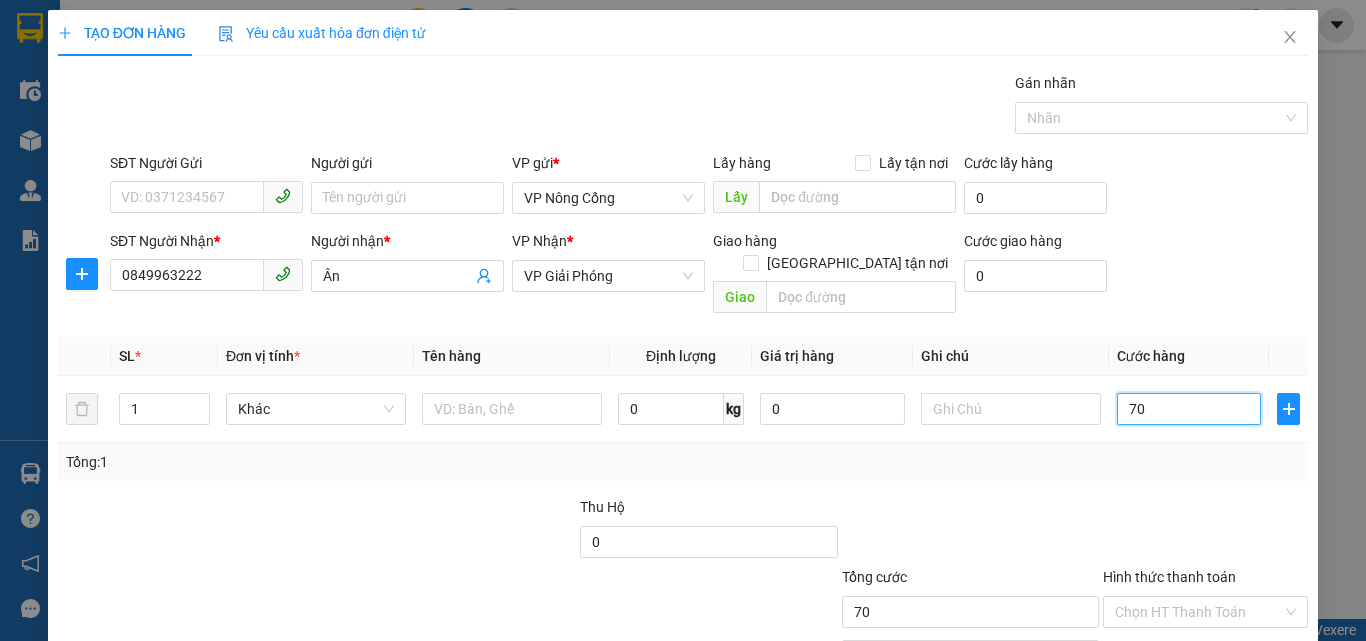 scroll, scrollTop: 99, scrollLeft: 0, axis: vertical 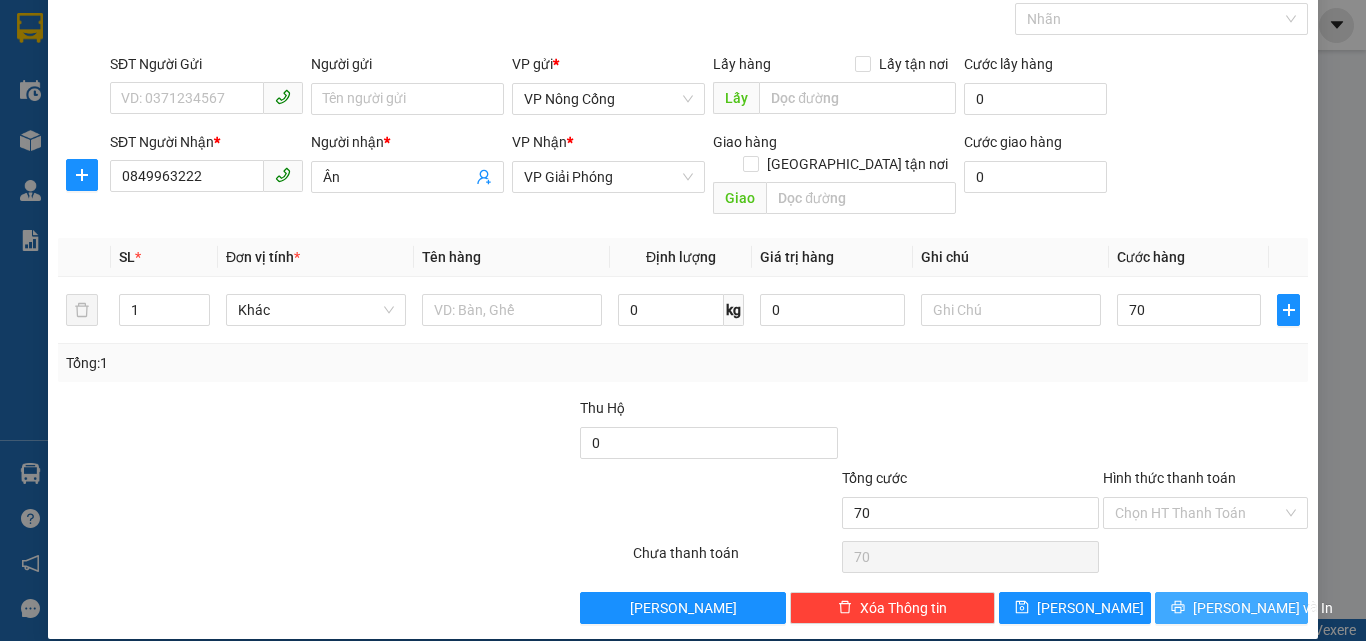 type on "70.000" 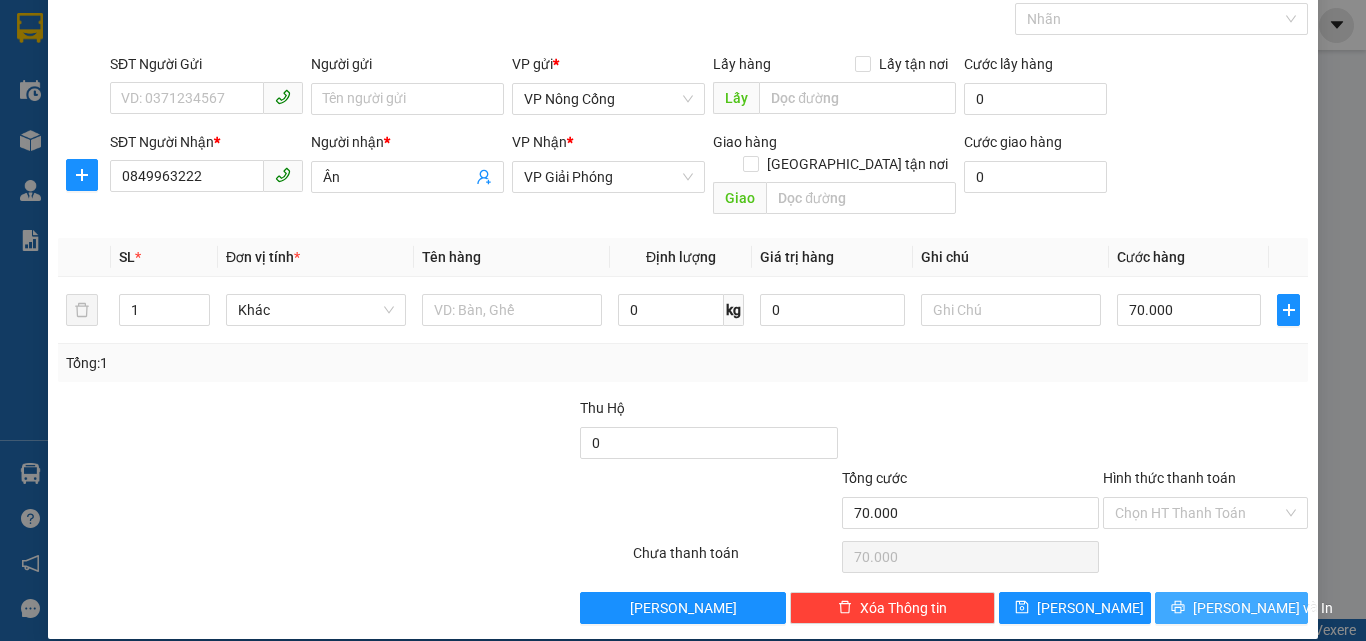 click on "[PERSON_NAME] và In" at bounding box center [1263, 608] 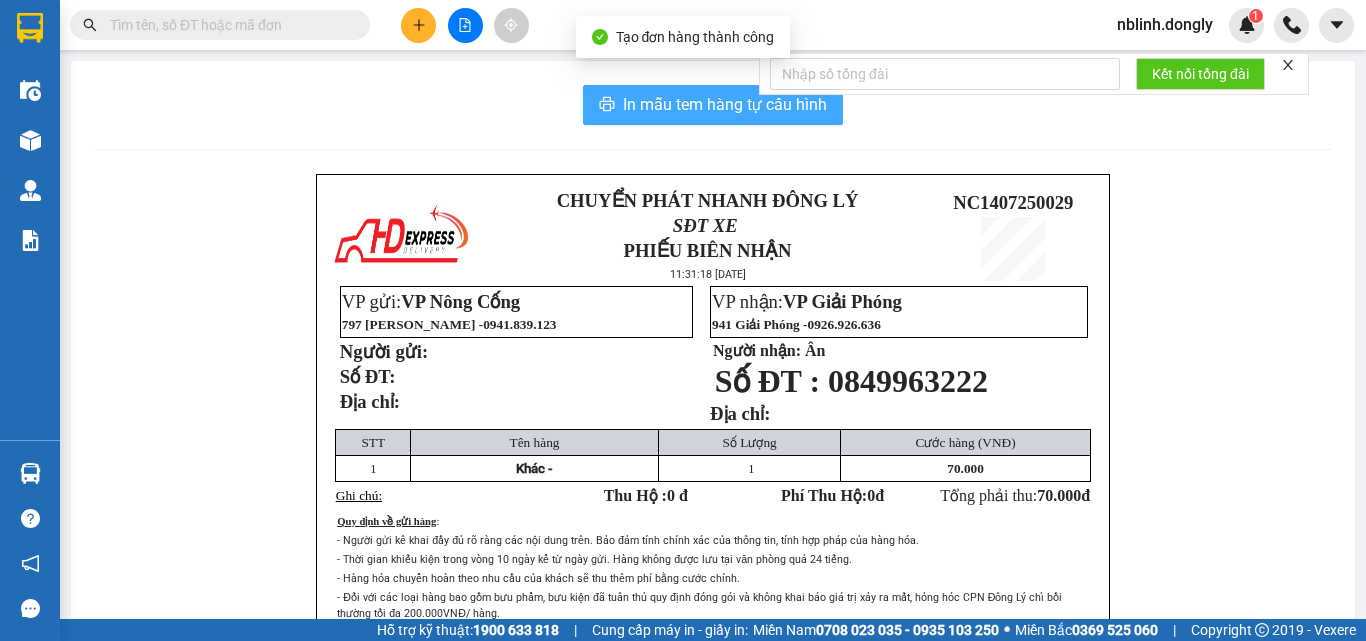 click on "In mẫu tem hàng tự cấu hình" at bounding box center (725, 104) 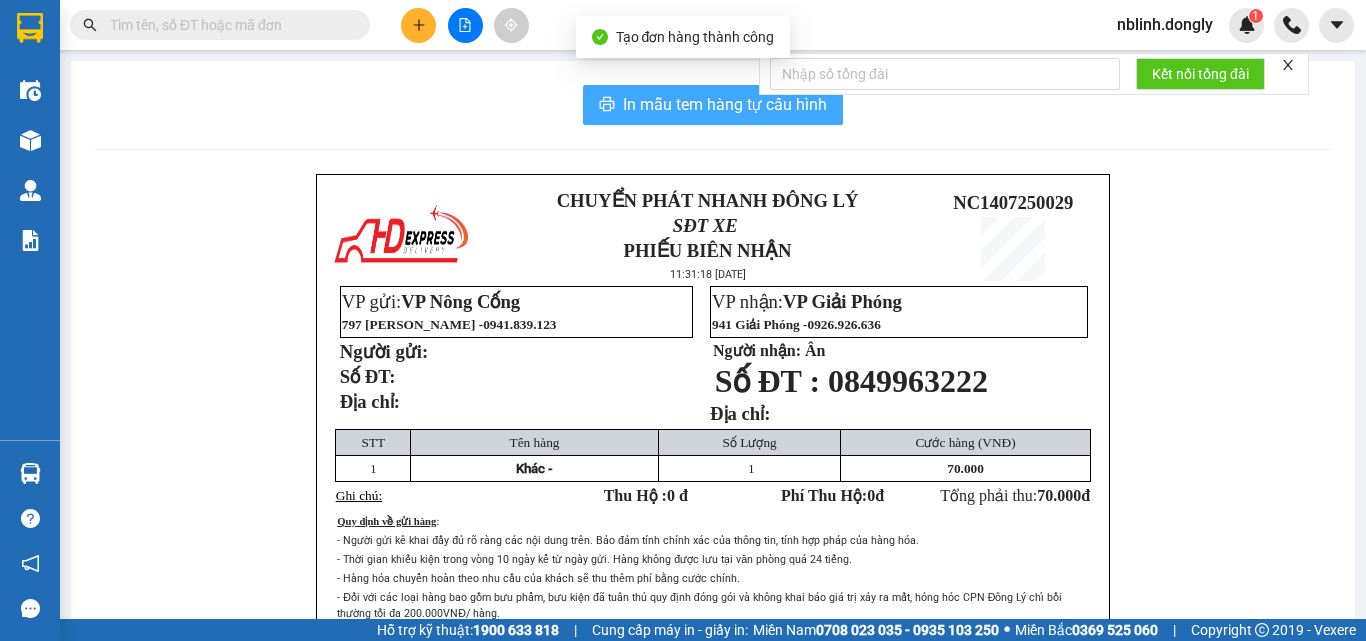 scroll, scrollTop: 0, scrollLeft: 0, axis: both 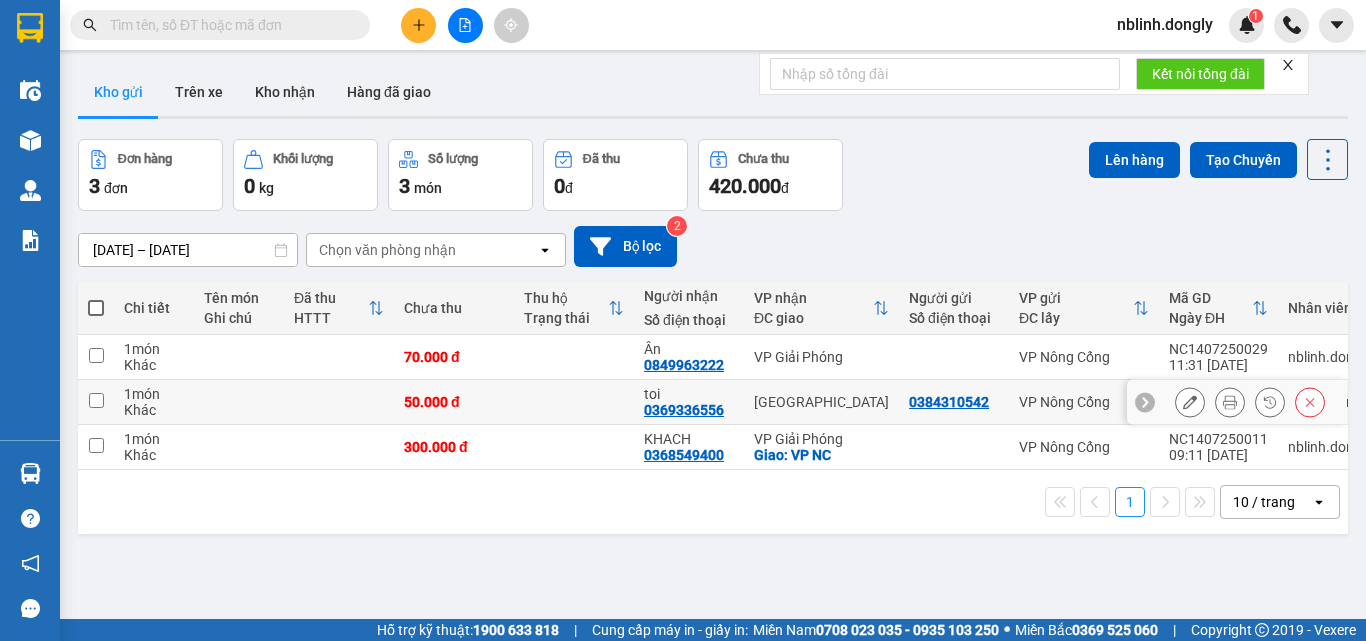 click at bounding box center (96, 400) 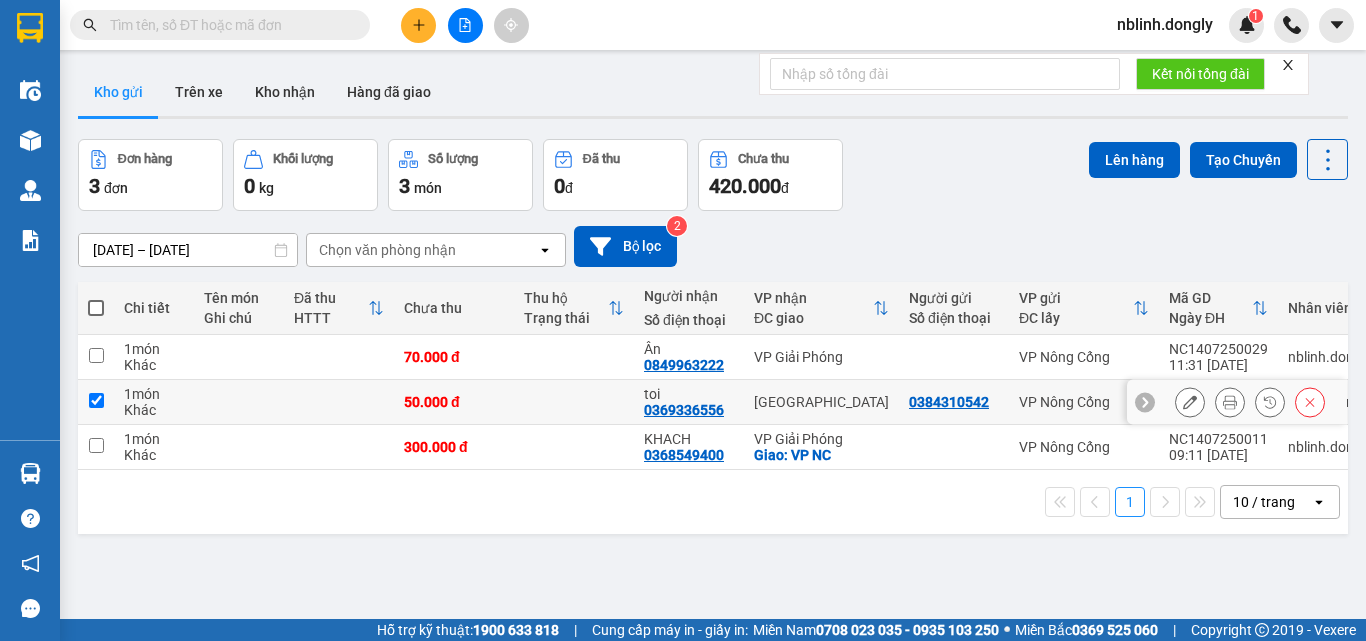 checkbox on "true" 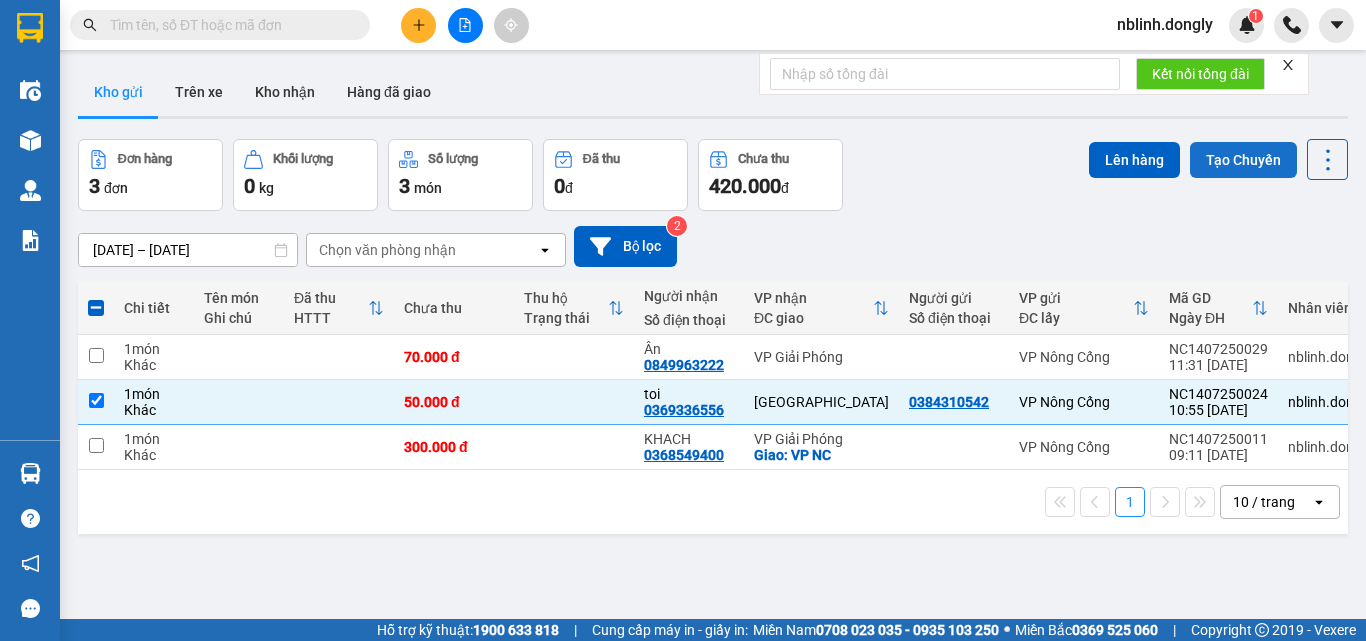 click on "Tạo Chuyến" at bounding box center [1243, 160] 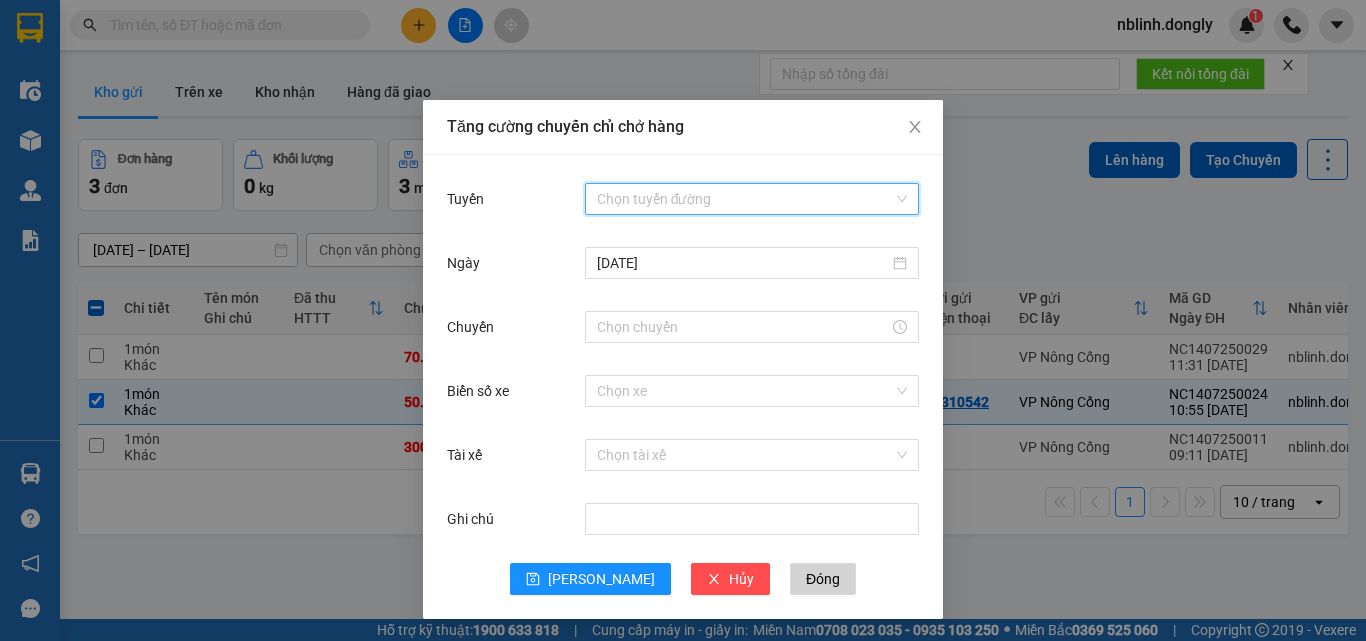 click on "Tuyến" at bounding box center [745, 199] 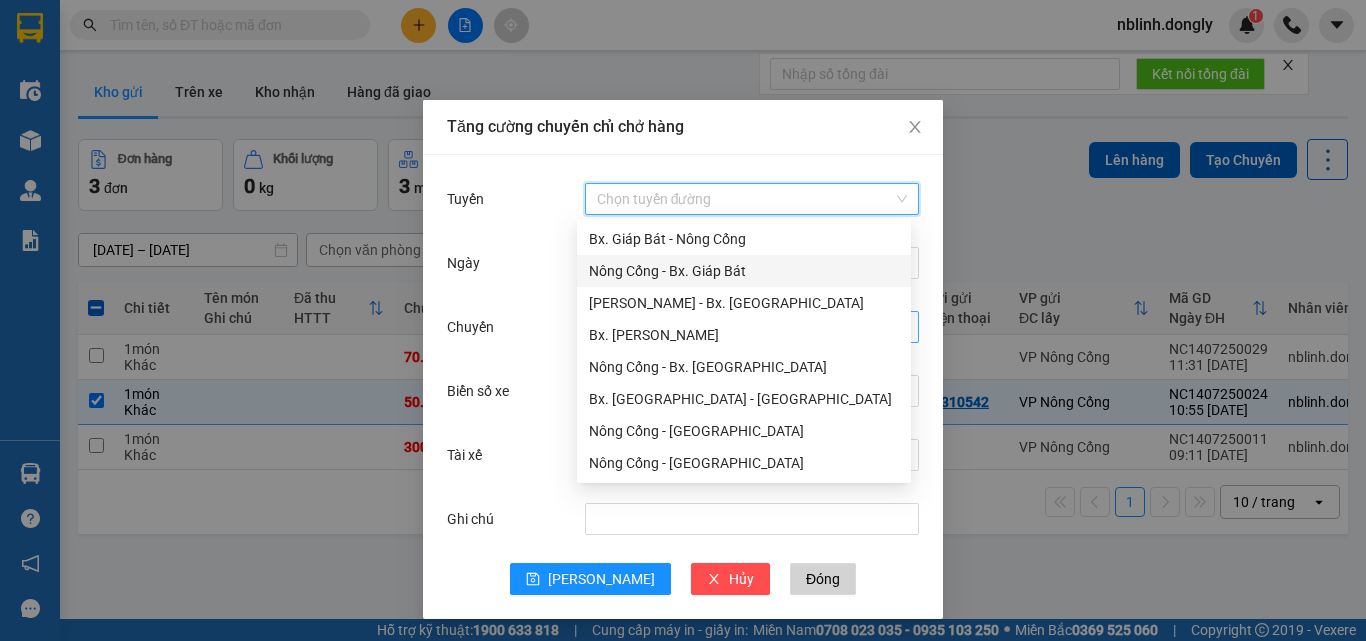 drag, startPoint x: 682, startPoint y: 270, endPoint x: 715, endPoint y: 326, distance: 65 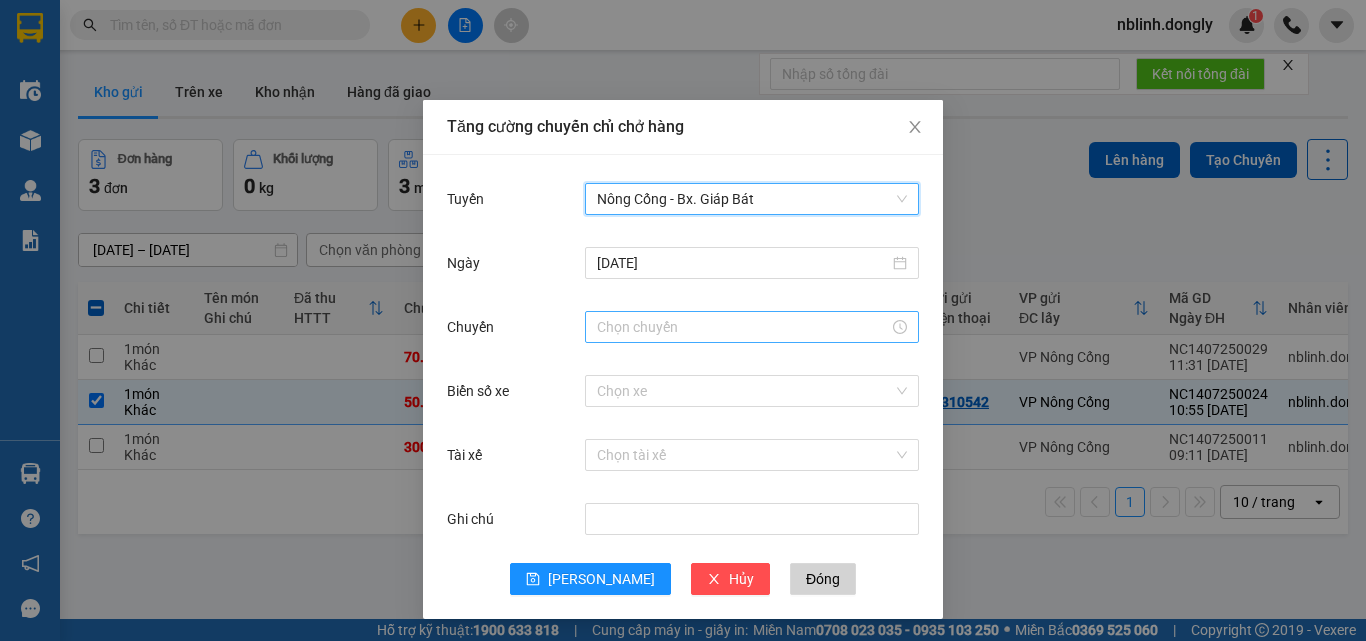 click on "Chuyến" at bounding box center [743, 327] 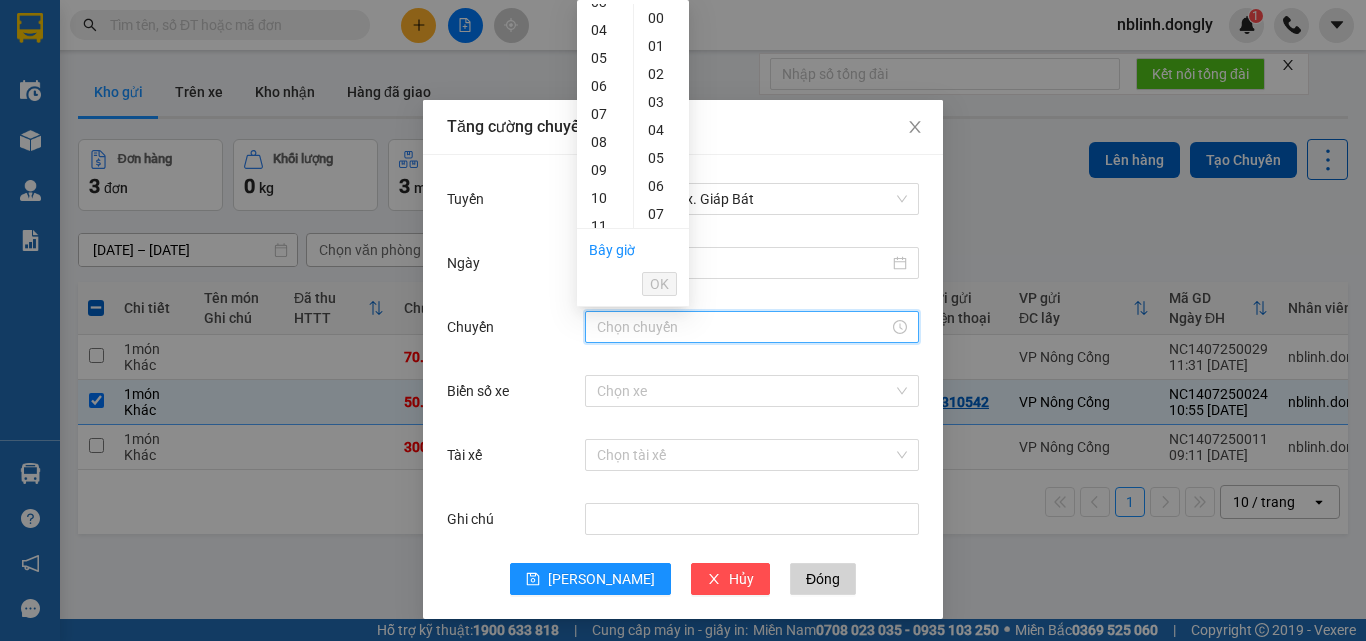scroll, scrollTop: 200, scrollLeft: 0, axis: vertical 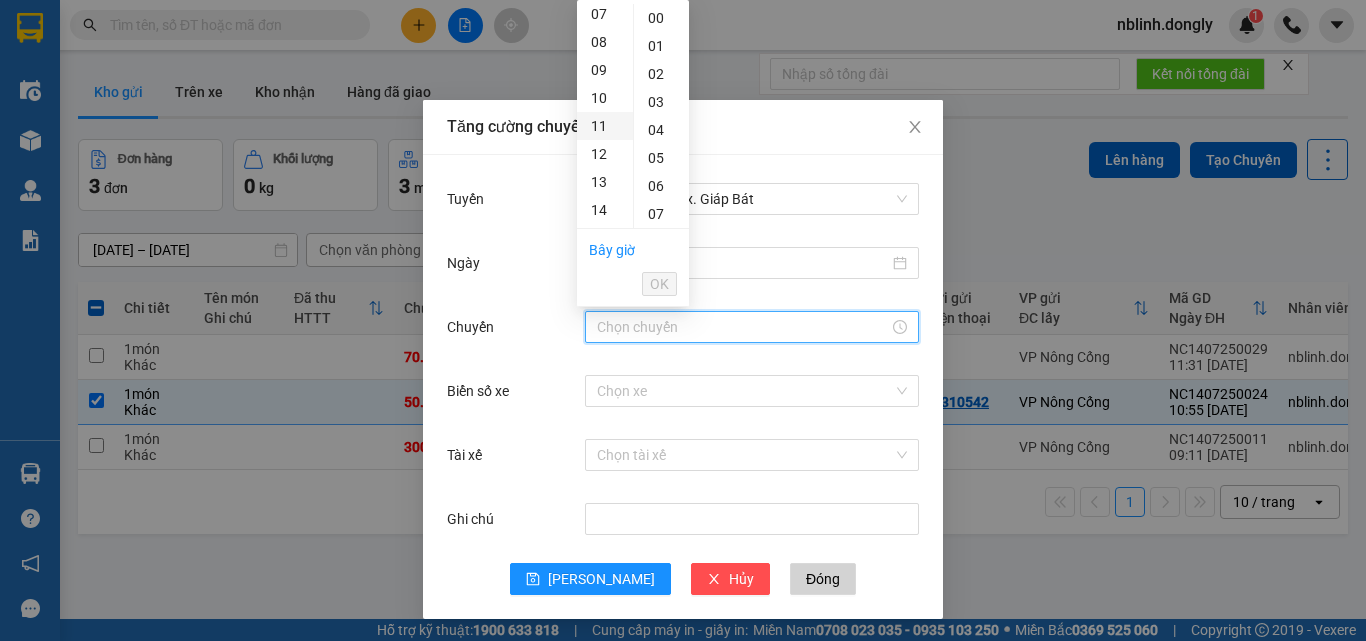 click on "11" at bounding box center (605, 126) 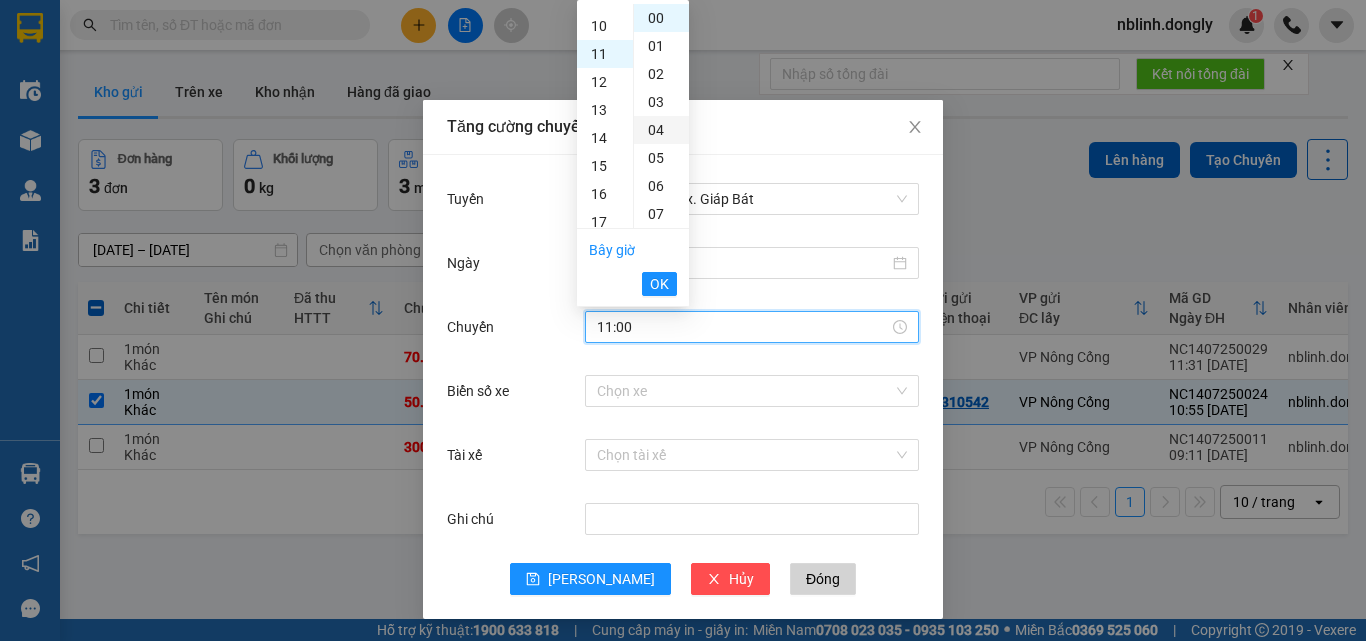 scroll, scrollTop: 308, scrollLeft: 0, axis: vertical 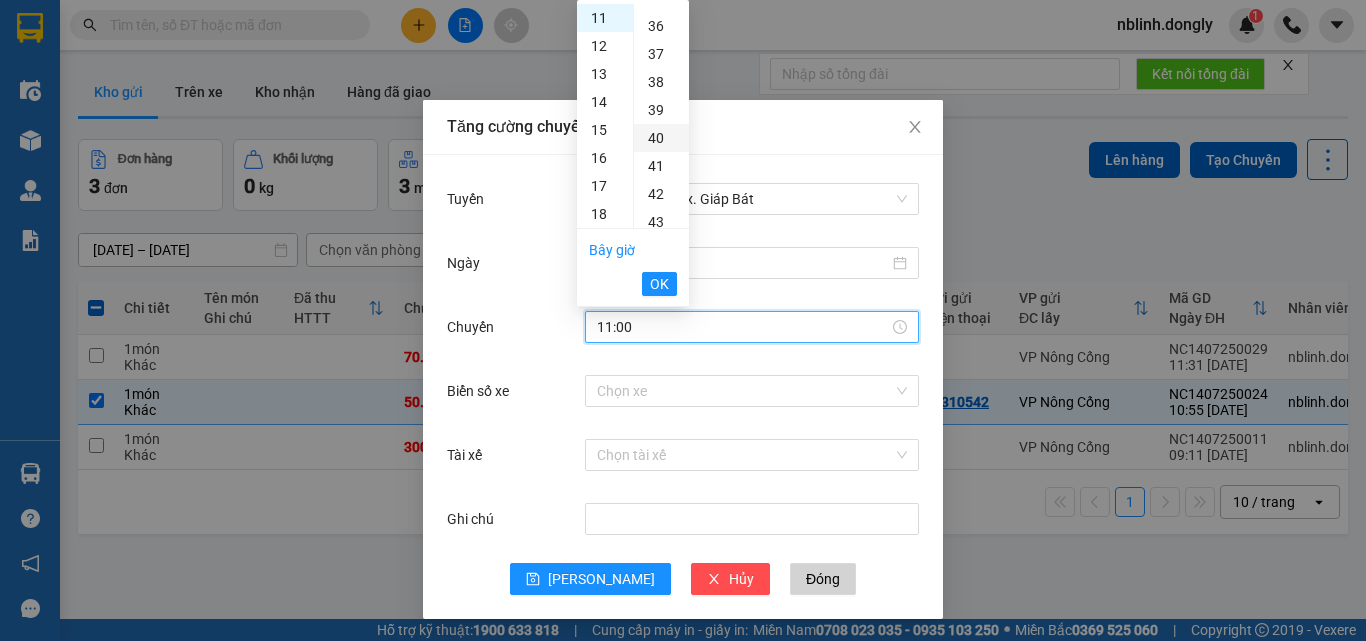 click on "40" at bounding box center (661, 138) 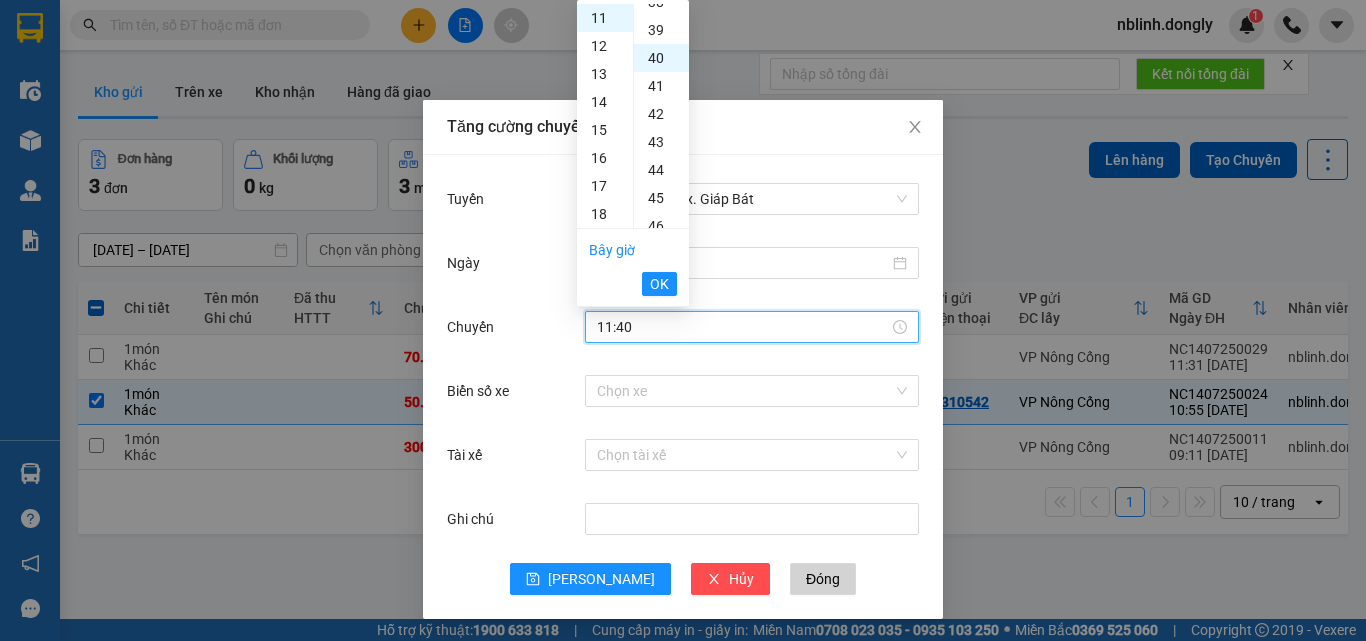 scroll, scrollTop: 1120, scrollLeft: 0, axis: vertical 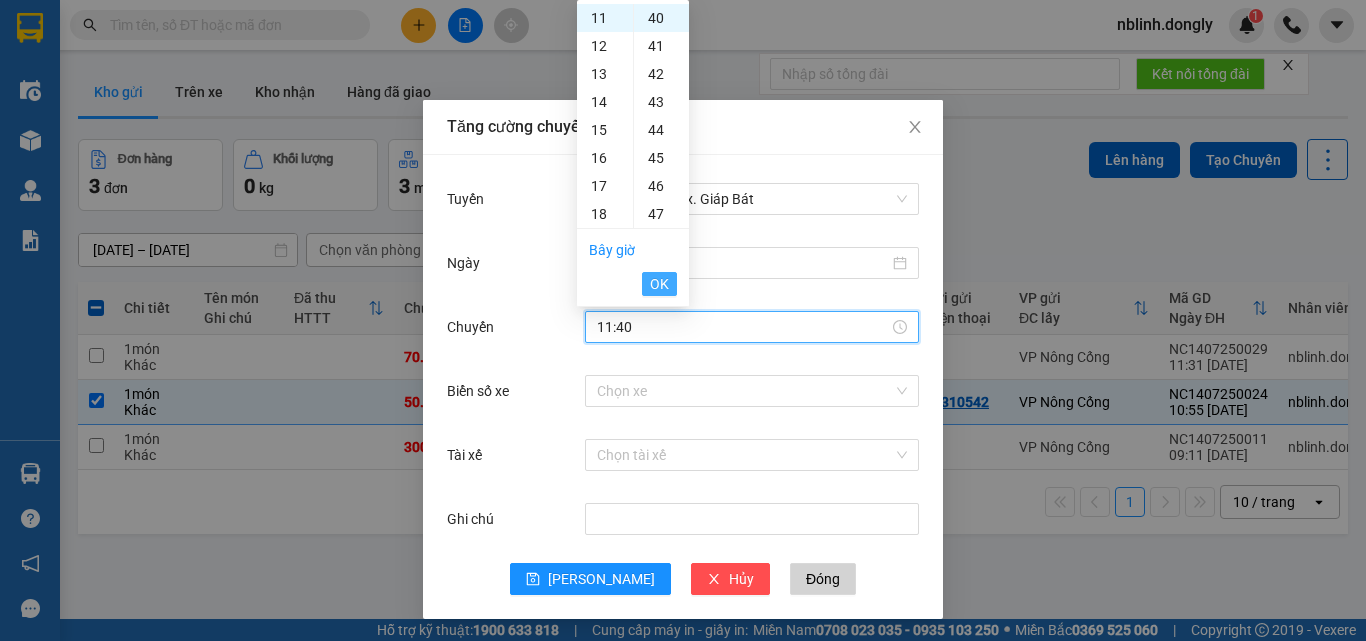 click on "OK" at bounding box center (659, 284) 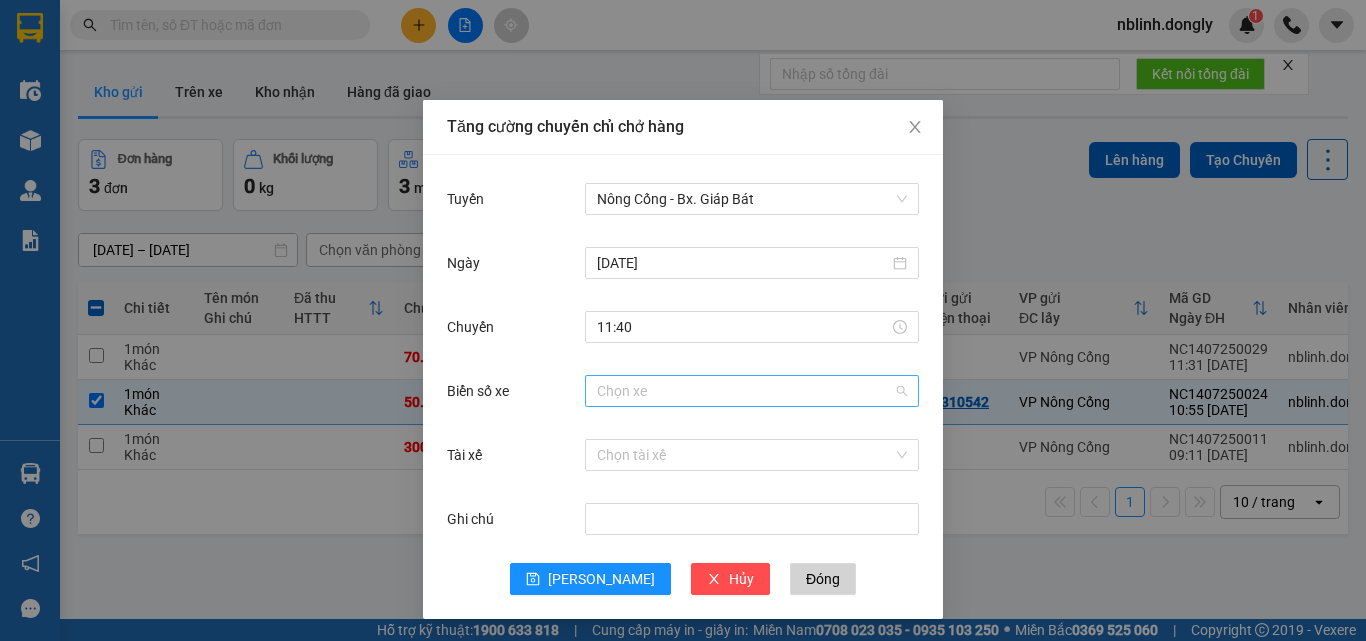 click on "Biển số xe" at bounding box center [745, 391] 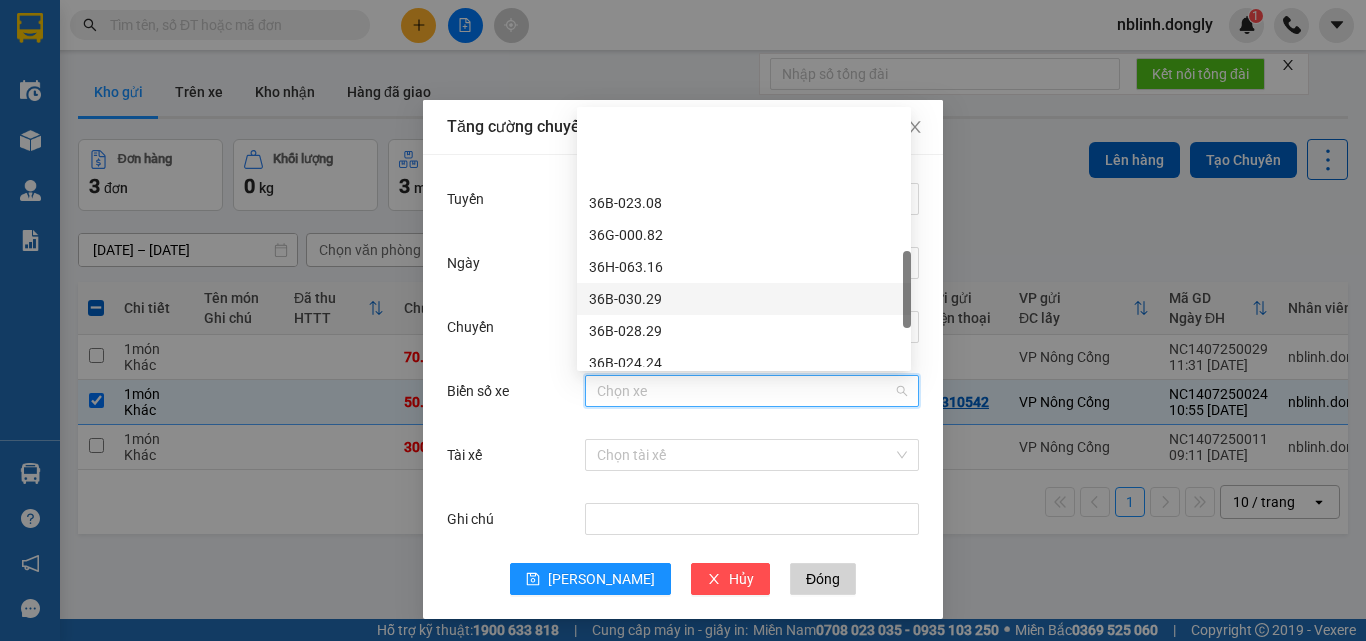 scroll, scrollTop: 600, scrollLeft: 0, axis: vertical 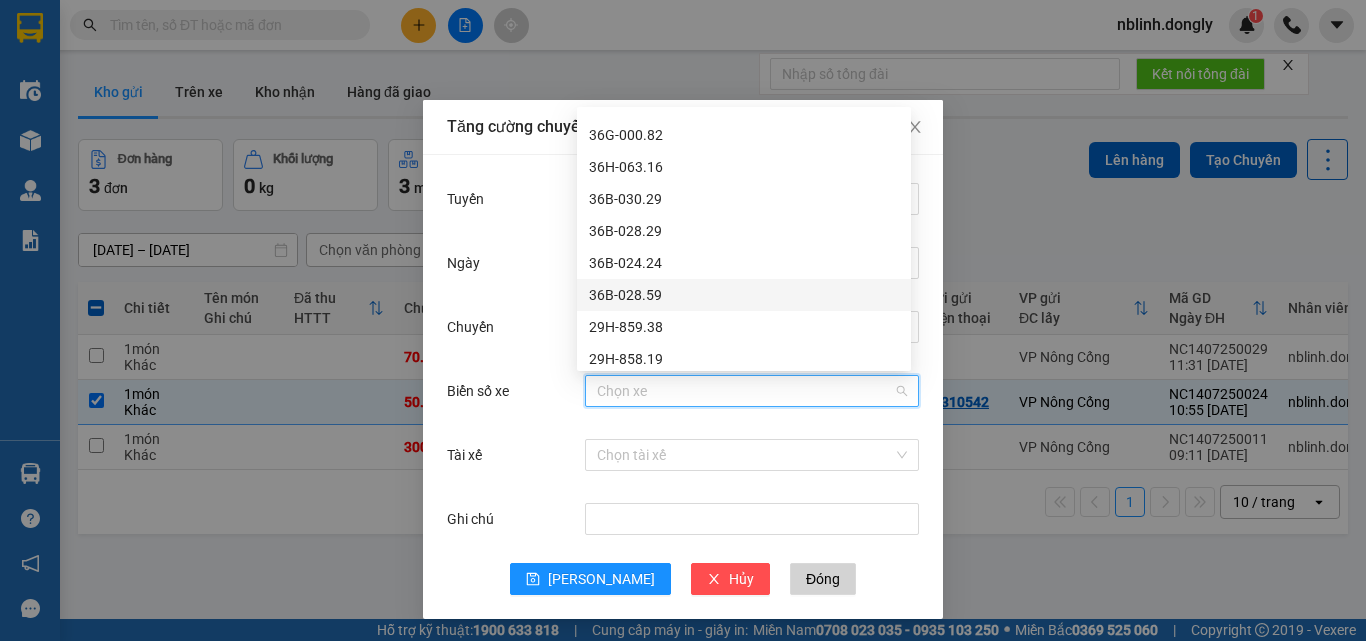 click on "36B-028.59" at bounding box center [744, 295] 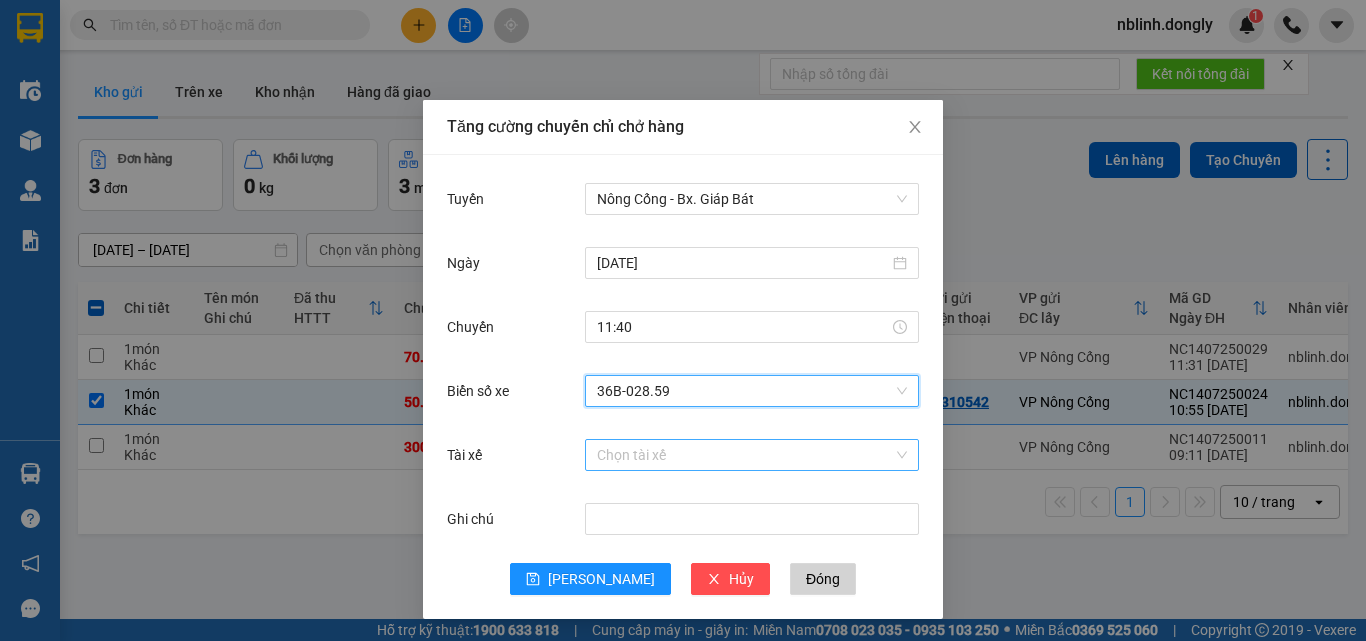 click on "Tài xế" at bounding box center [745, 455] 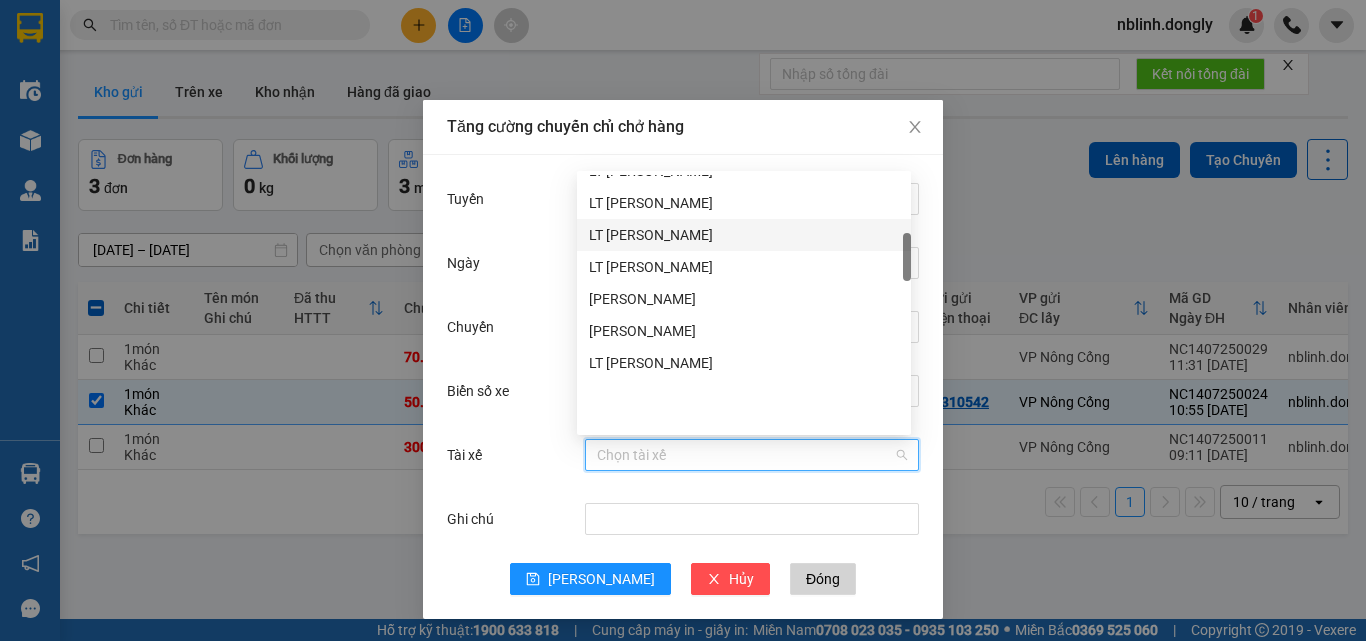 scroll, scrollTop: 400, scrollLeft: 0, axis: vertical 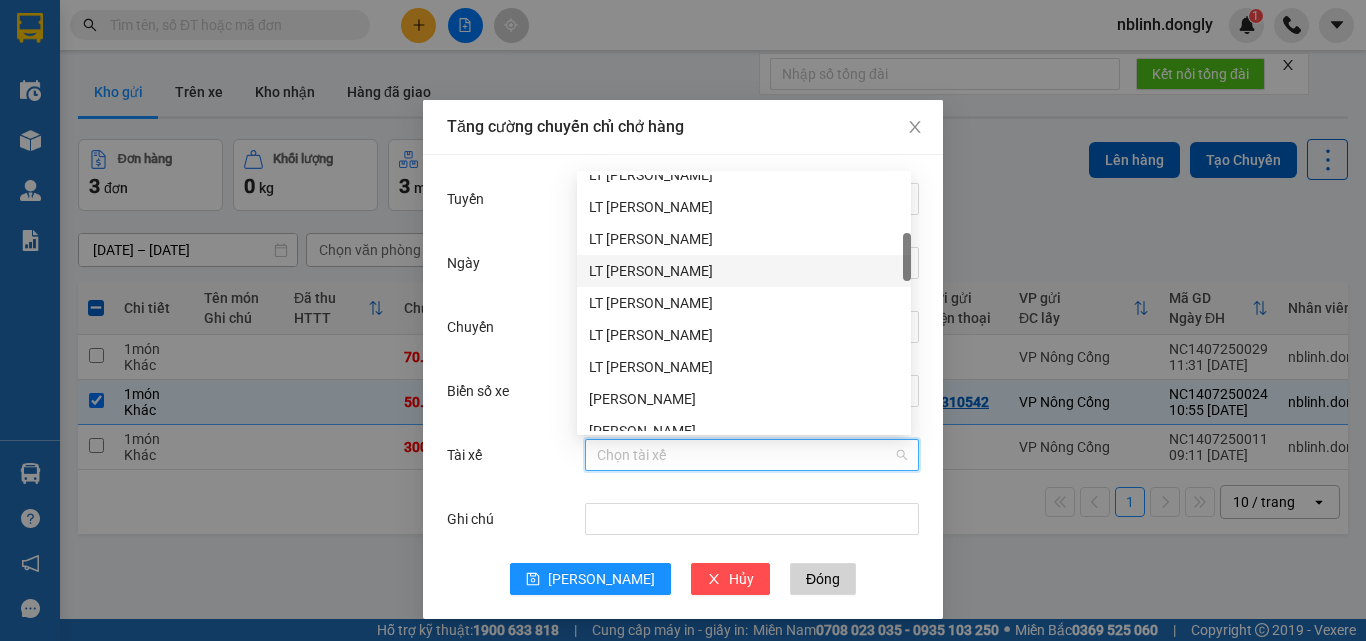 click on "LT [PERSON_NAME]" at bounding box center [744, 271] 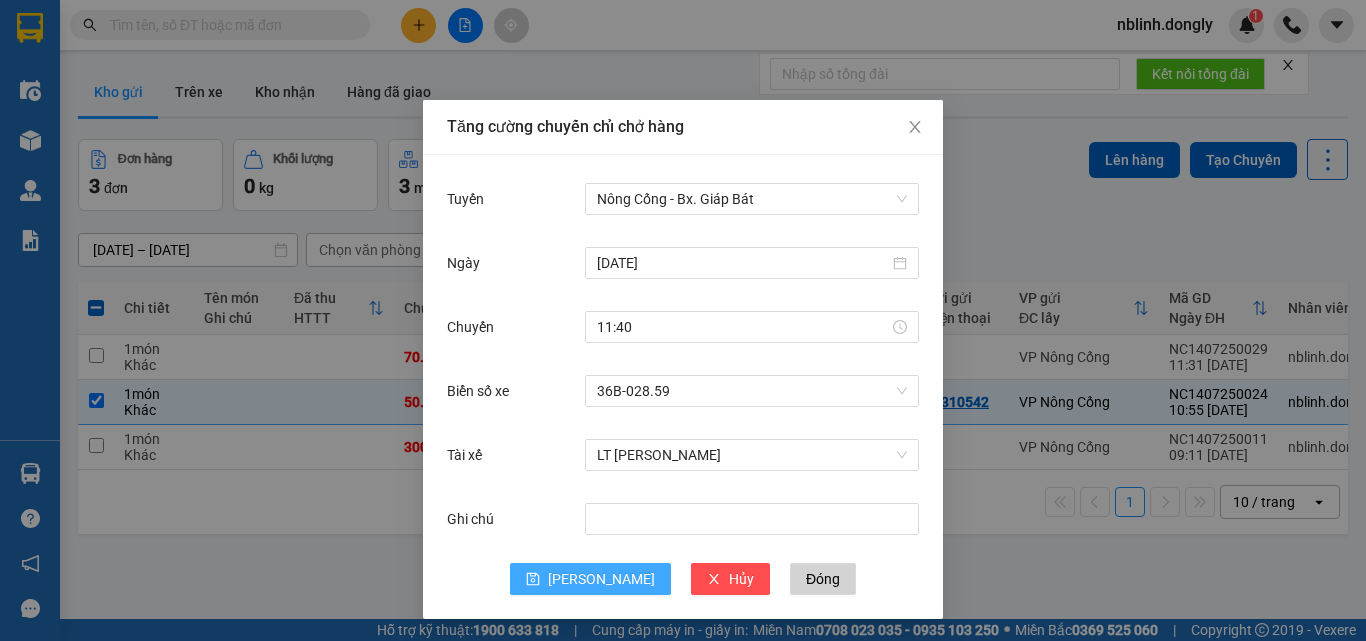 click on "[PERSON_NAME]" at bounding box center (601, 579) 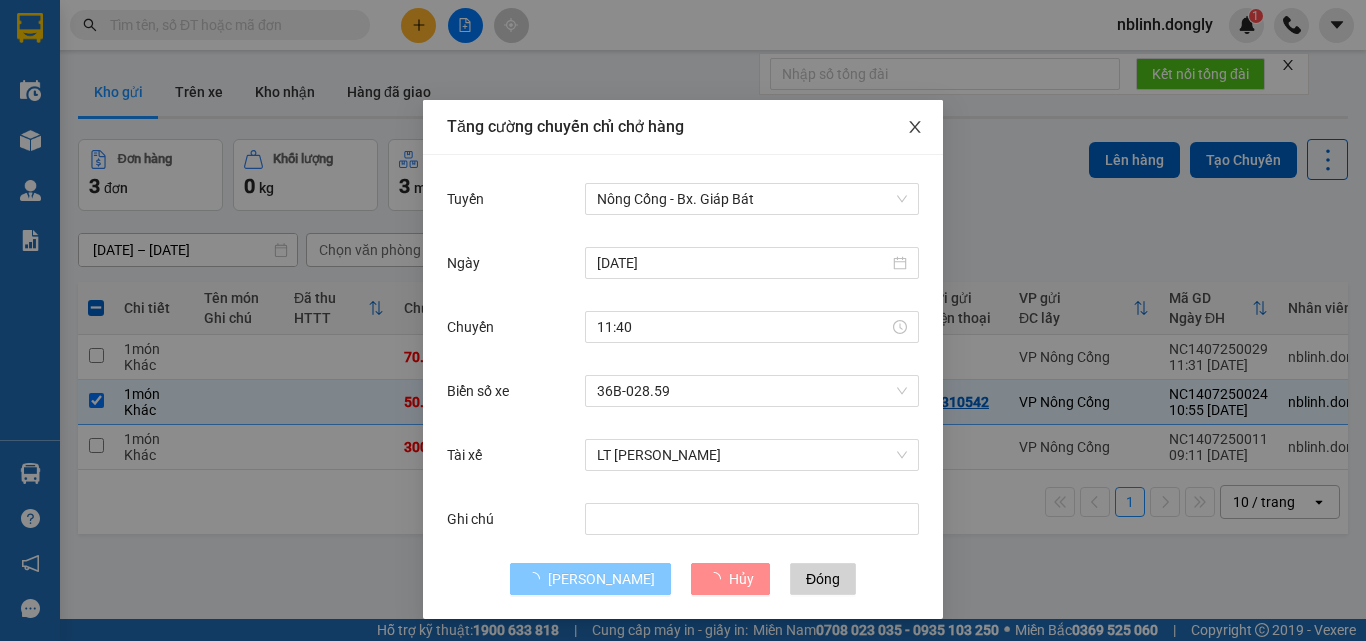 type 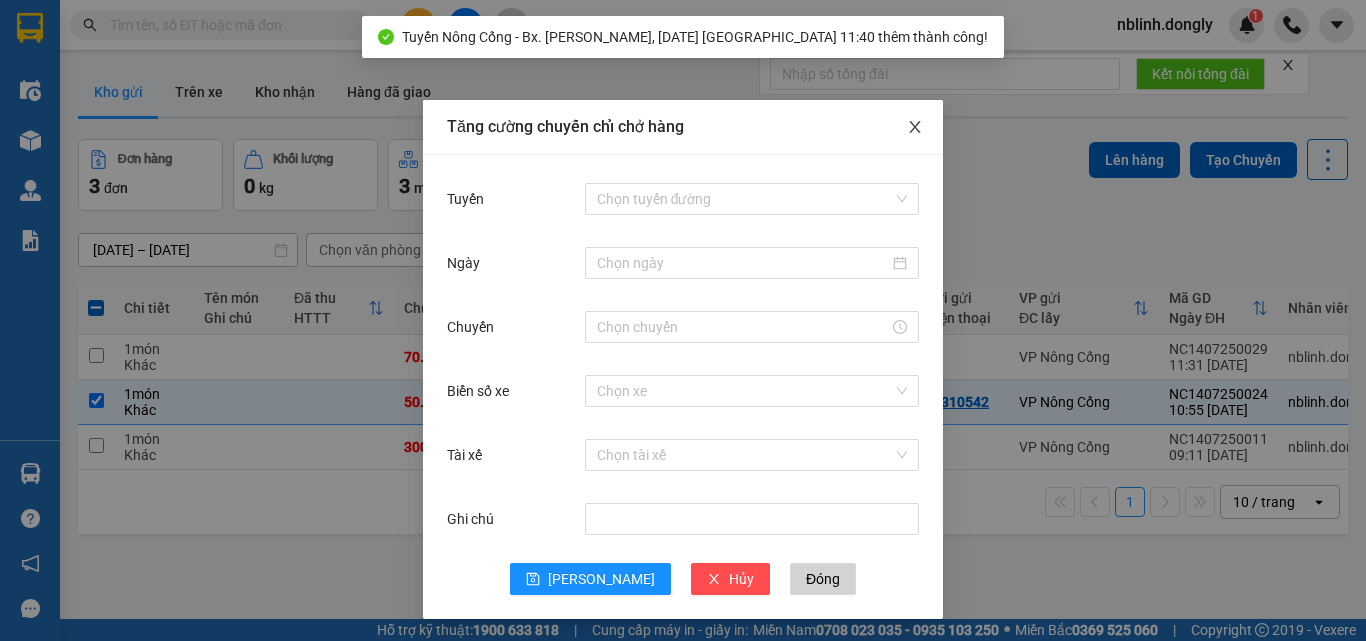 click 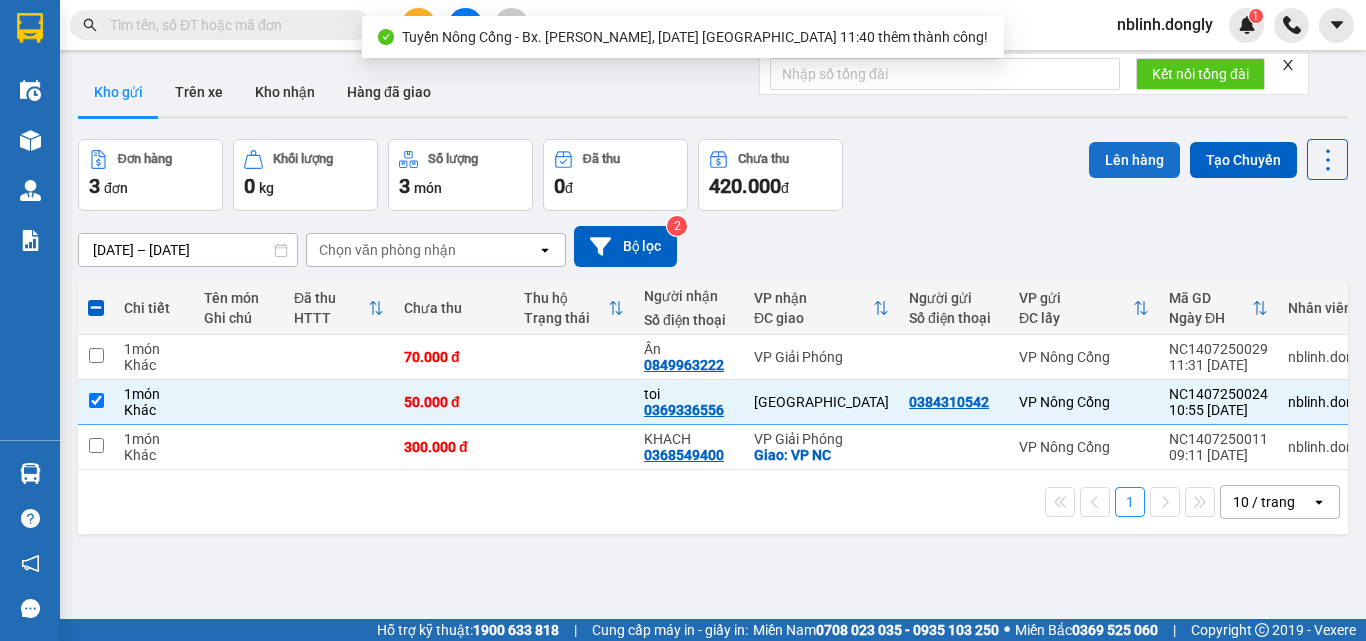 click on "Lên hàng" at bounding box center (1134, 160) 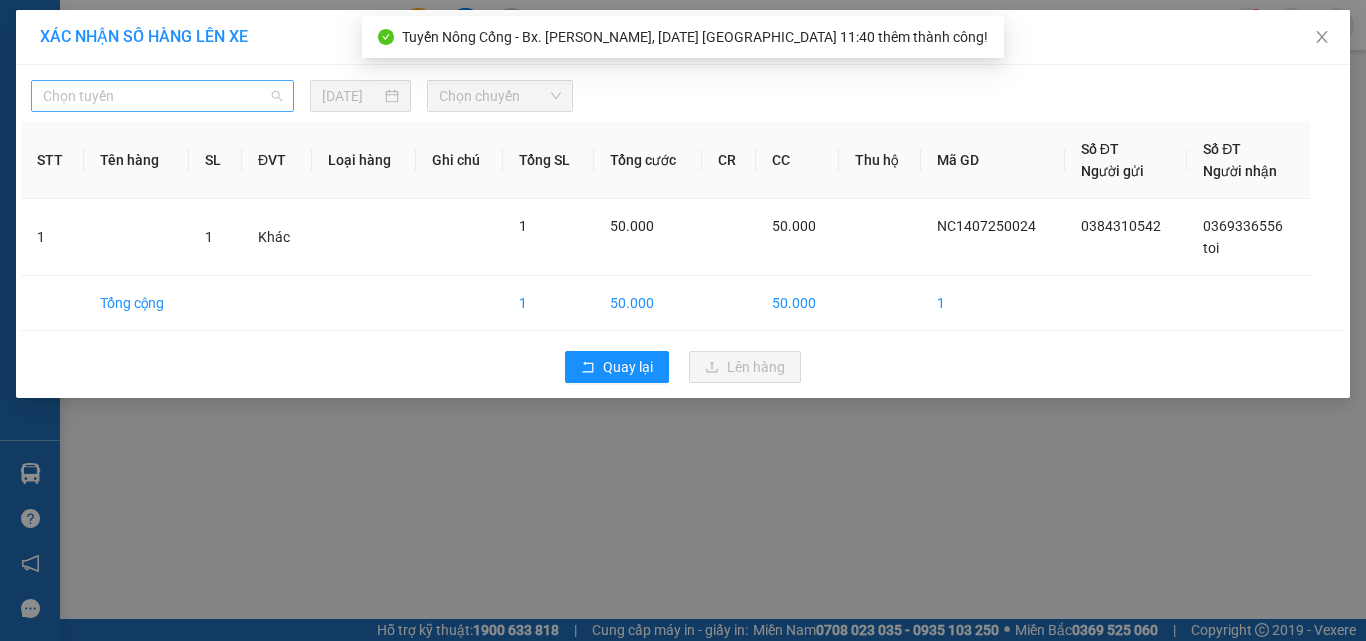 click on "Chọn tuyến" at bounding box center [162, 96] 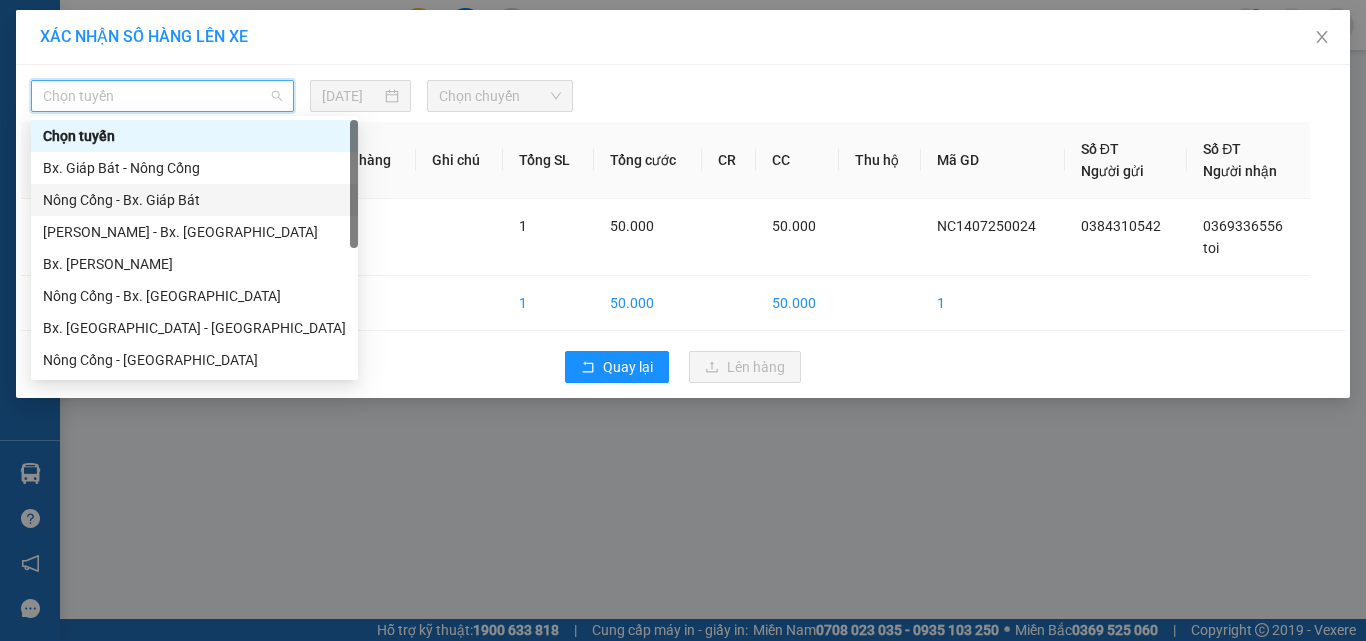 click on "Nông Cống - Bx. Giáp Bát" at bounding box center [194, 200] 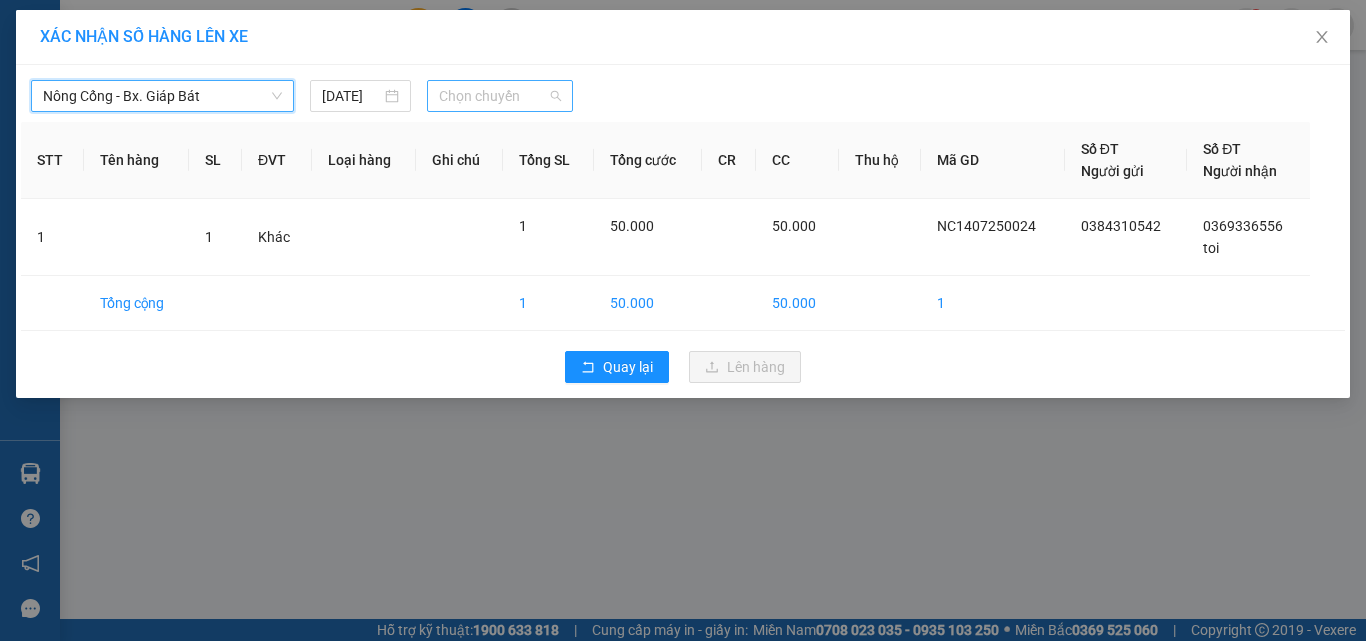 click on "Chọn chuyến" at bounding box center (500, 96) 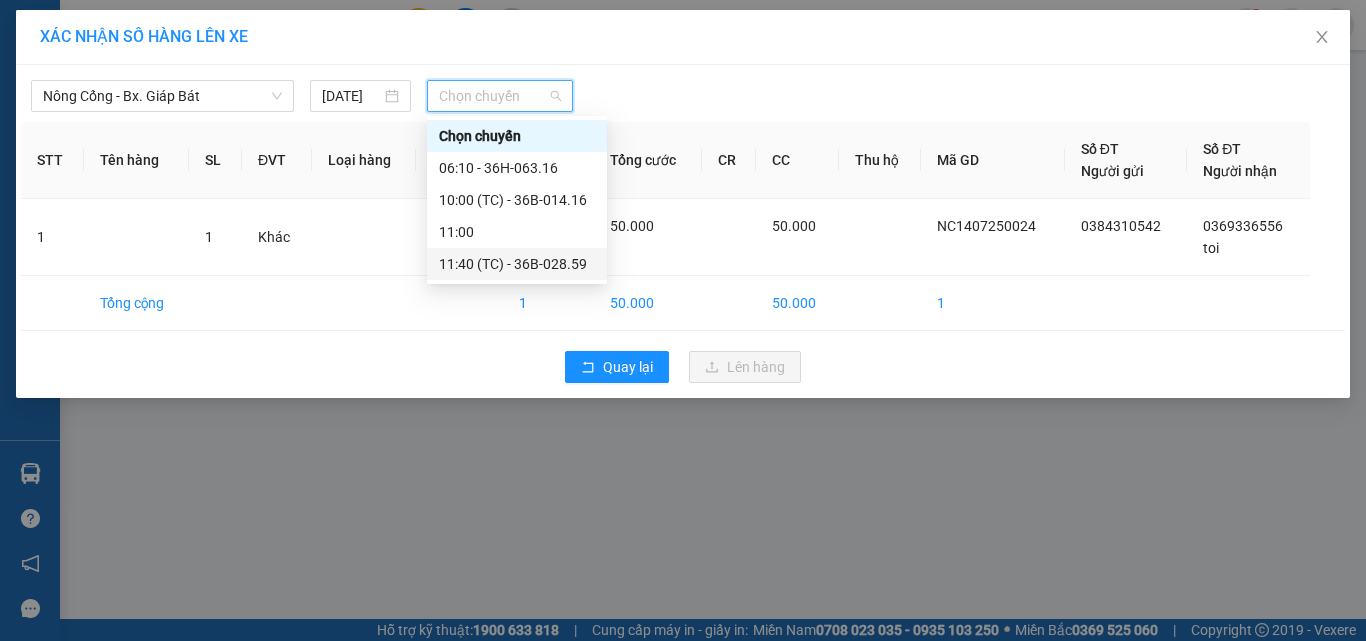 click on "11:40   (TC)   - 36B-028.59" at bounding box center [517, 264] 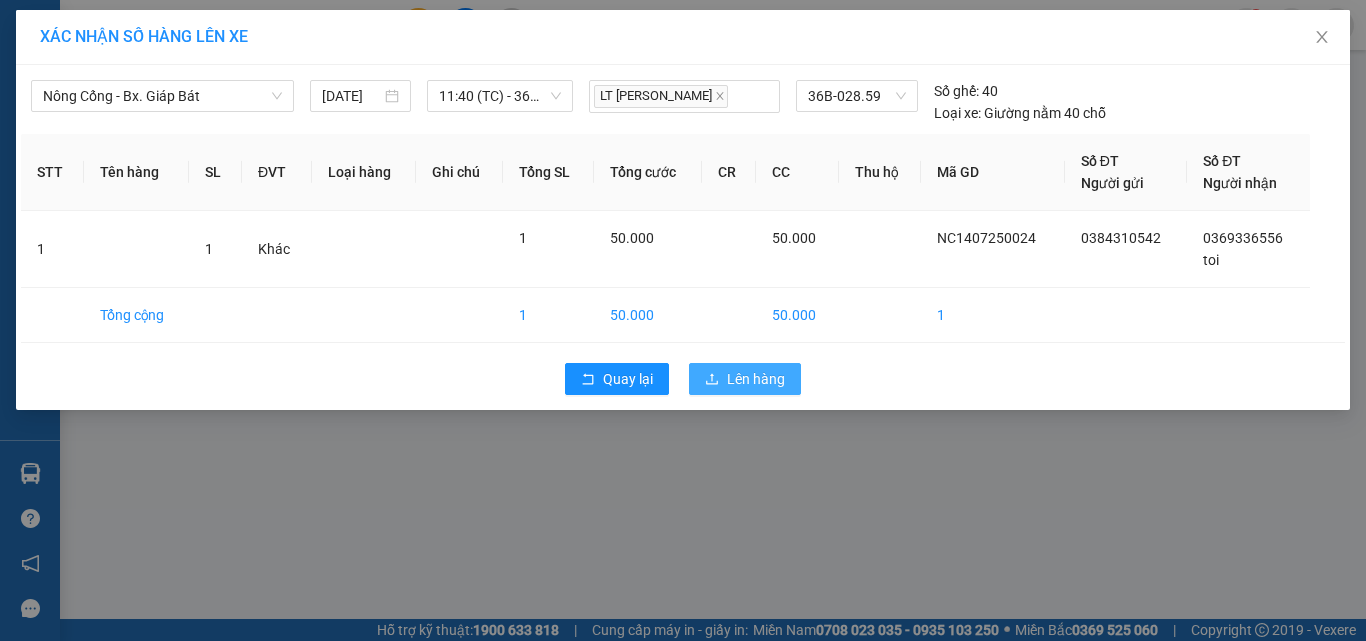 click on "Lên hàng" at bounding box center [756, 379] 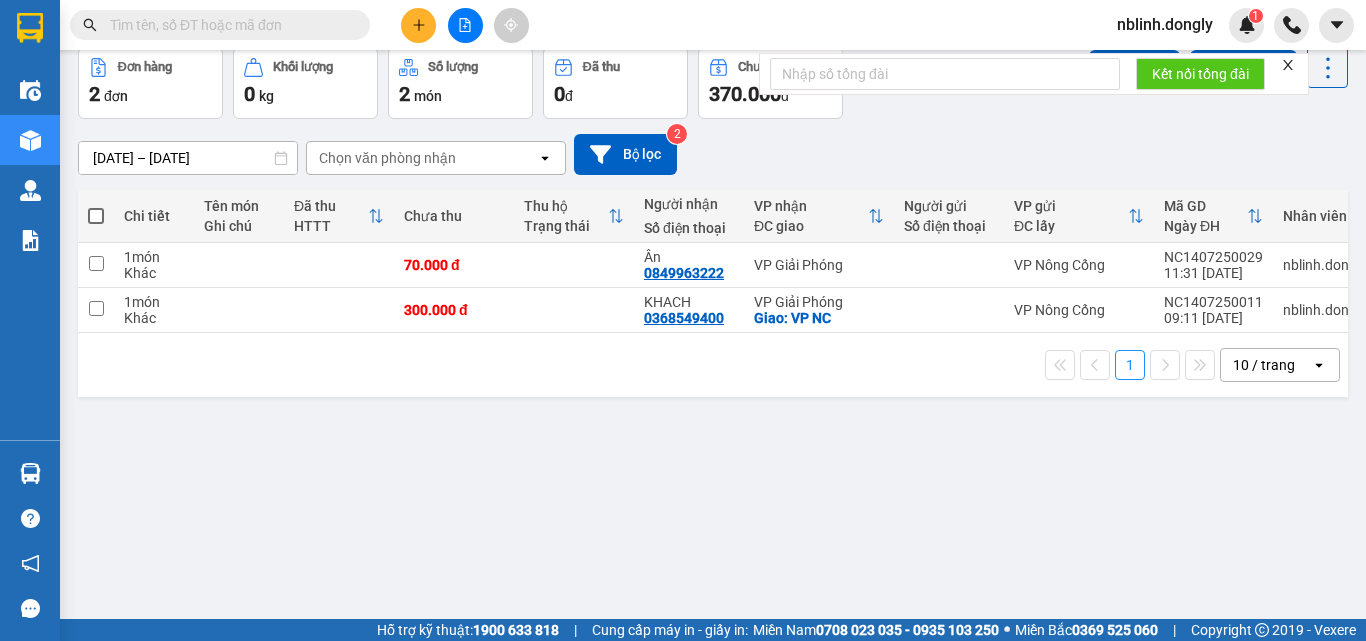 scroll, scrollTop: 0, scrollLeft: 0, axis: both 